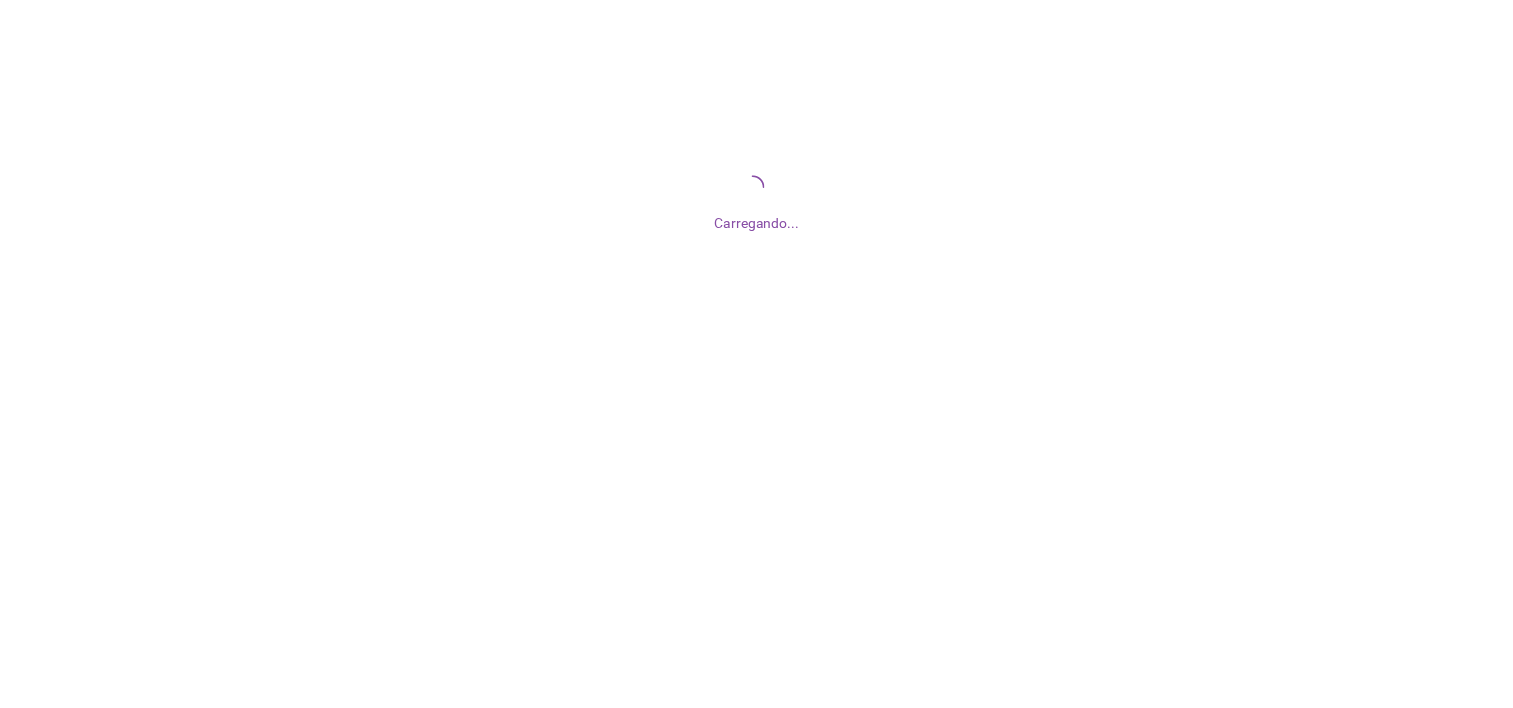 scroll, scrollTop: 0, scrollLeft: 0, axis: both 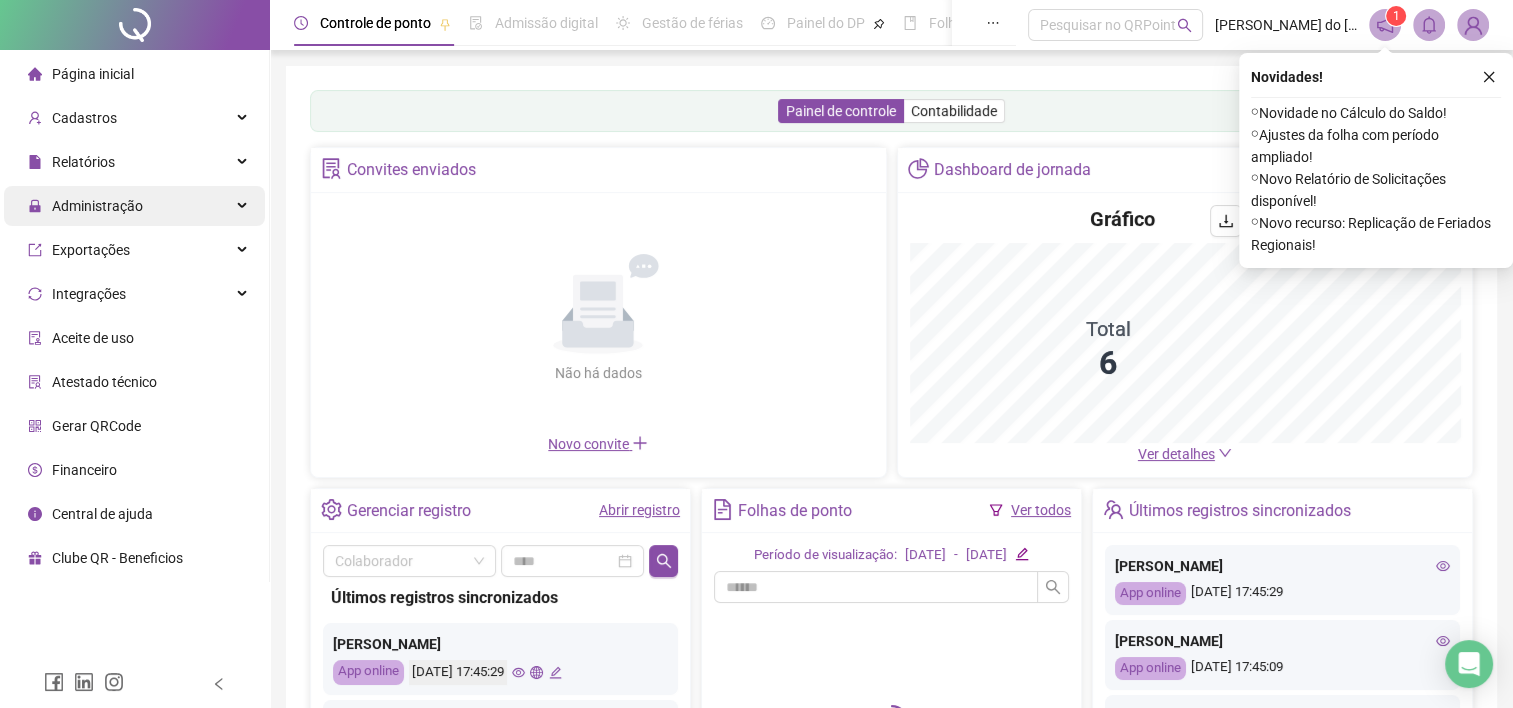 click on "Administração" at bounding box center [97, 206] 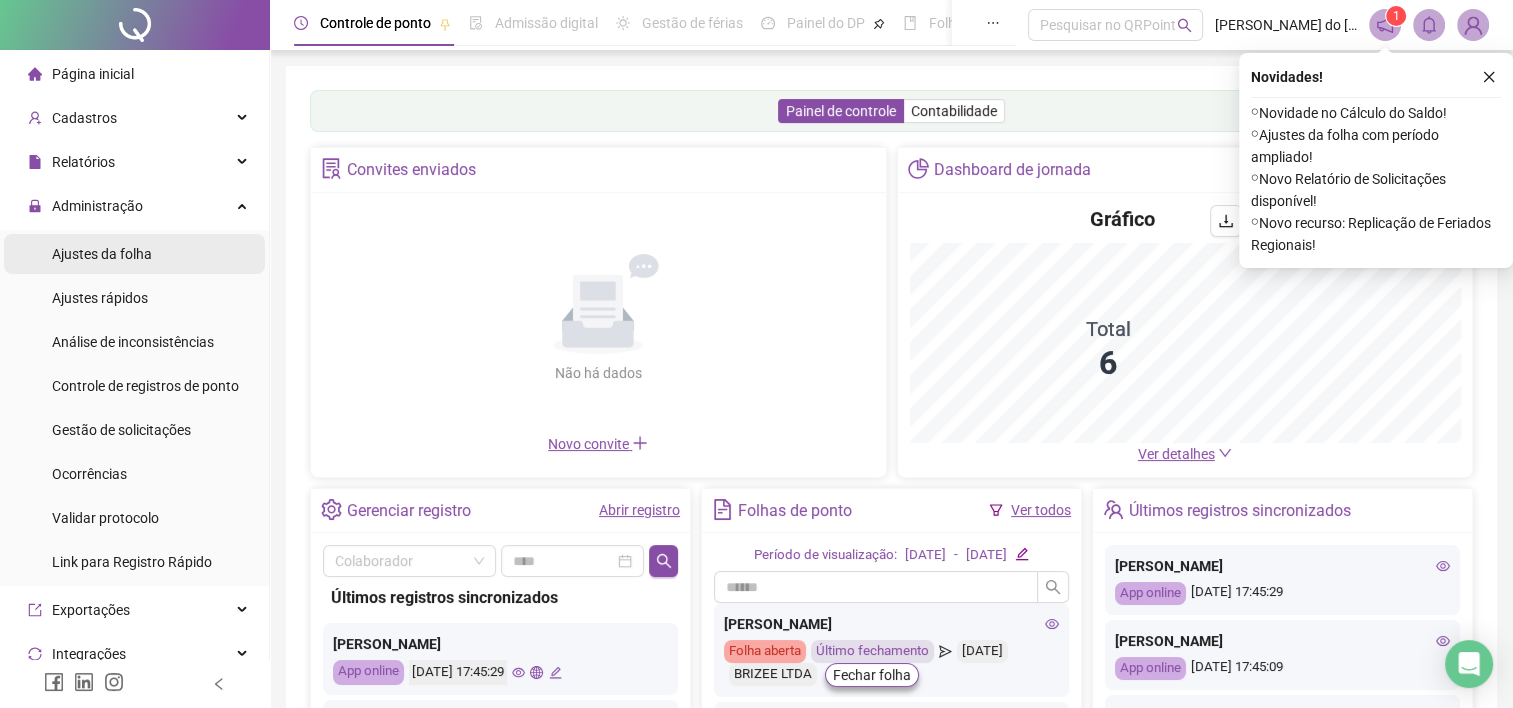 click on "Ajustes da folha" at bounding box center (102, 254) 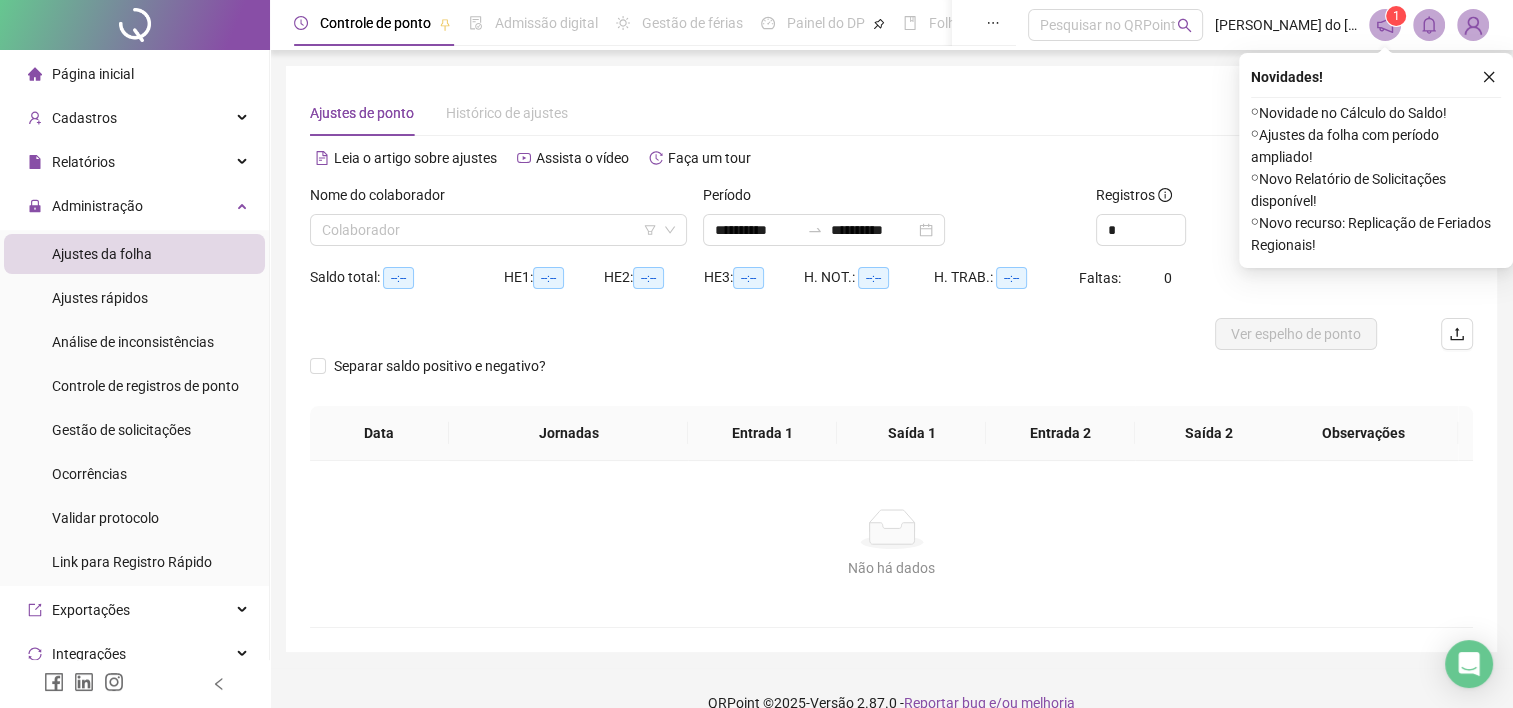 type on "**********" 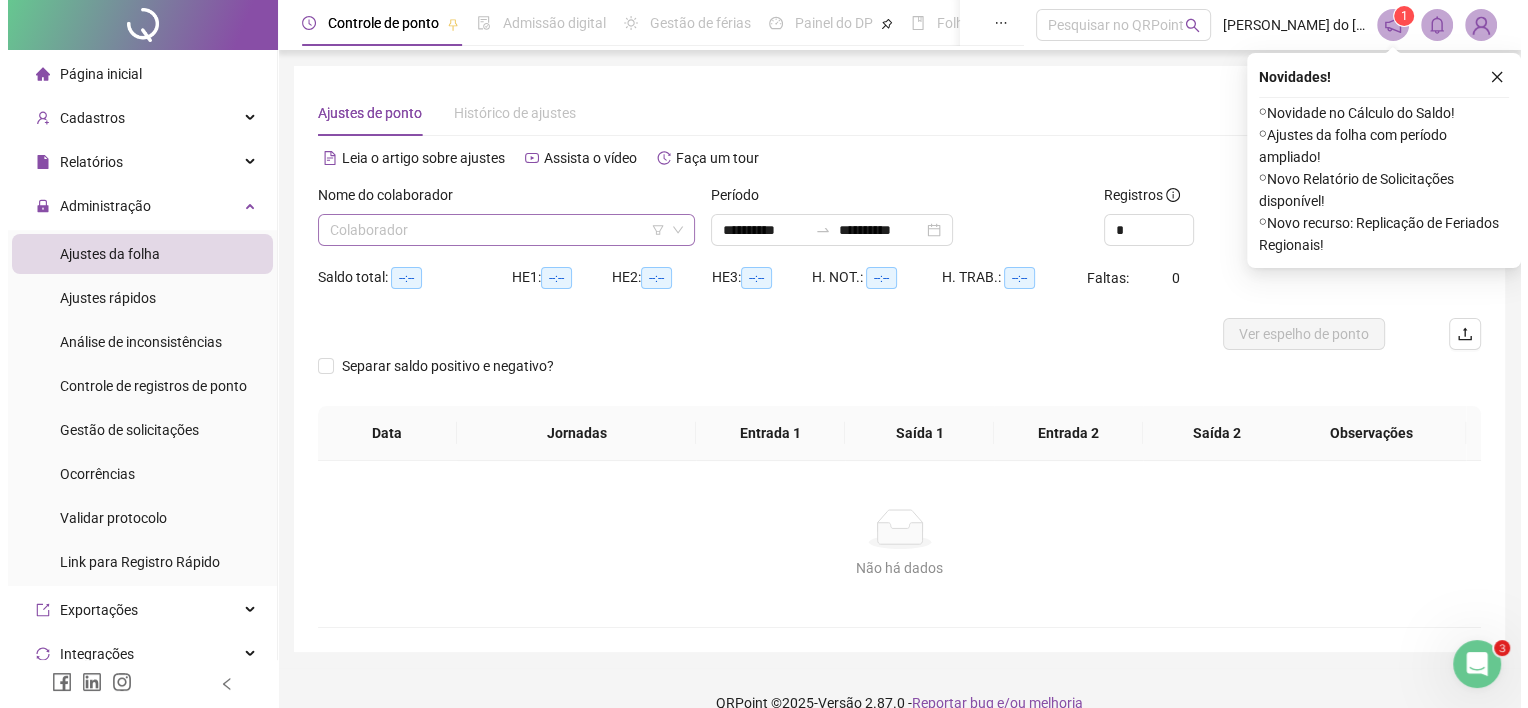 scroll, scrollTop: 0, scrollLeft: 0, axis: both 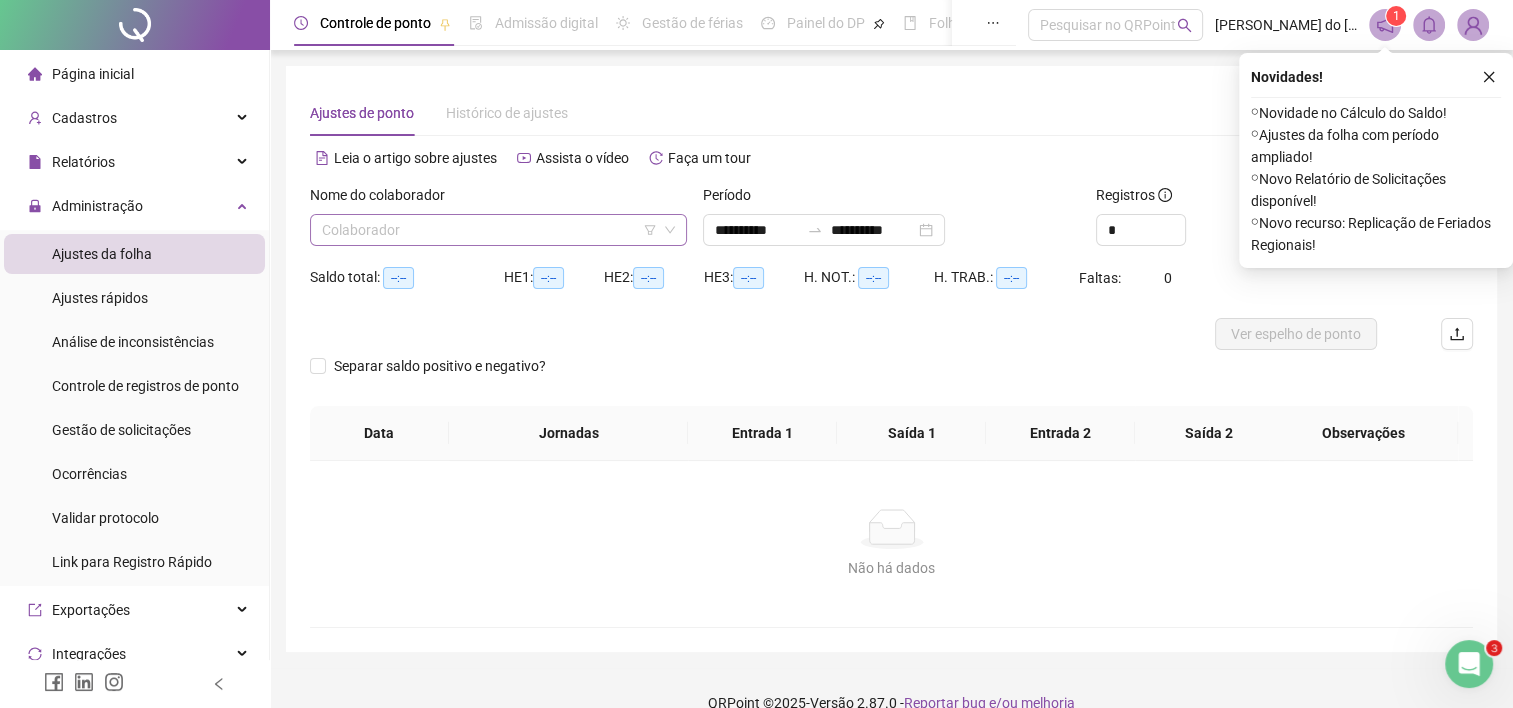 click at bounding box center (492, 230) 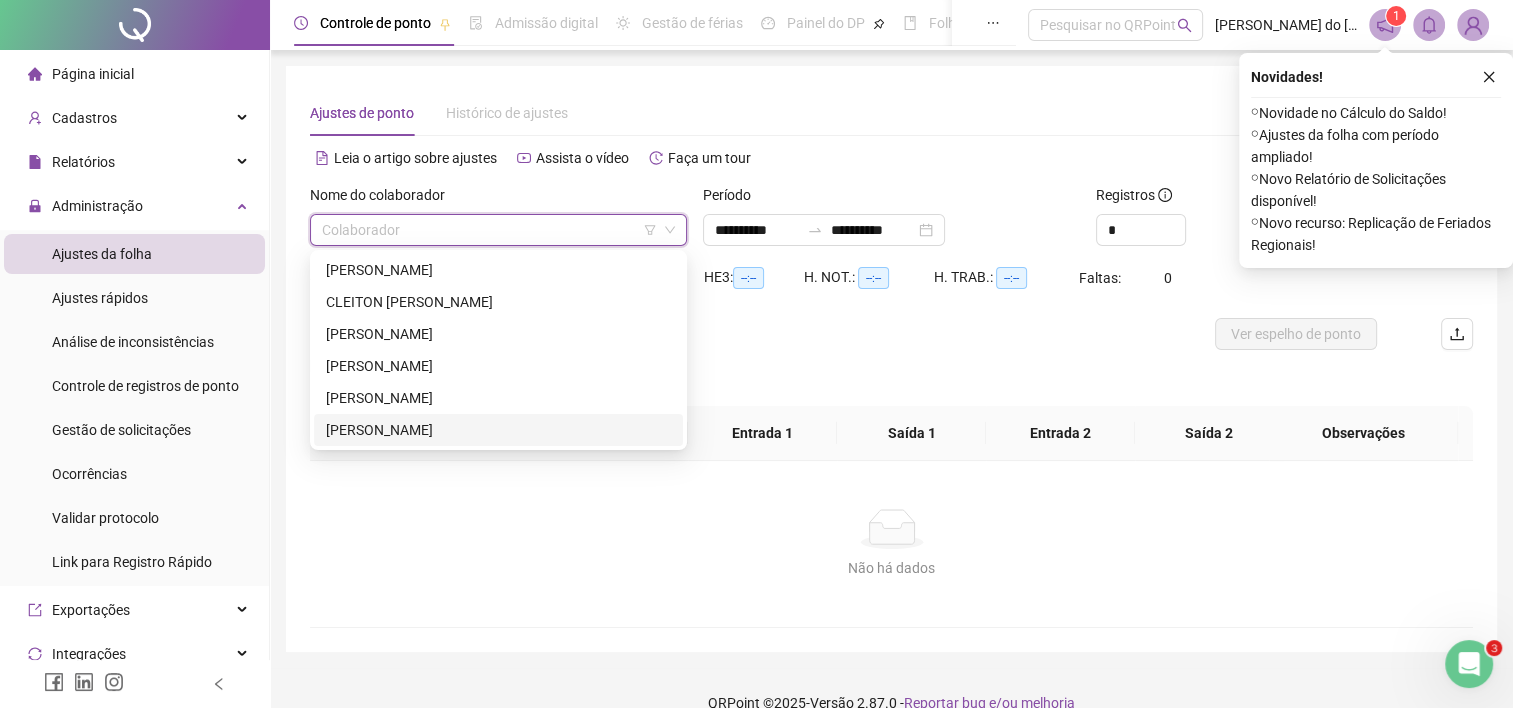 click on "[PERSON_NAME]" at bounding box center [498, 430] 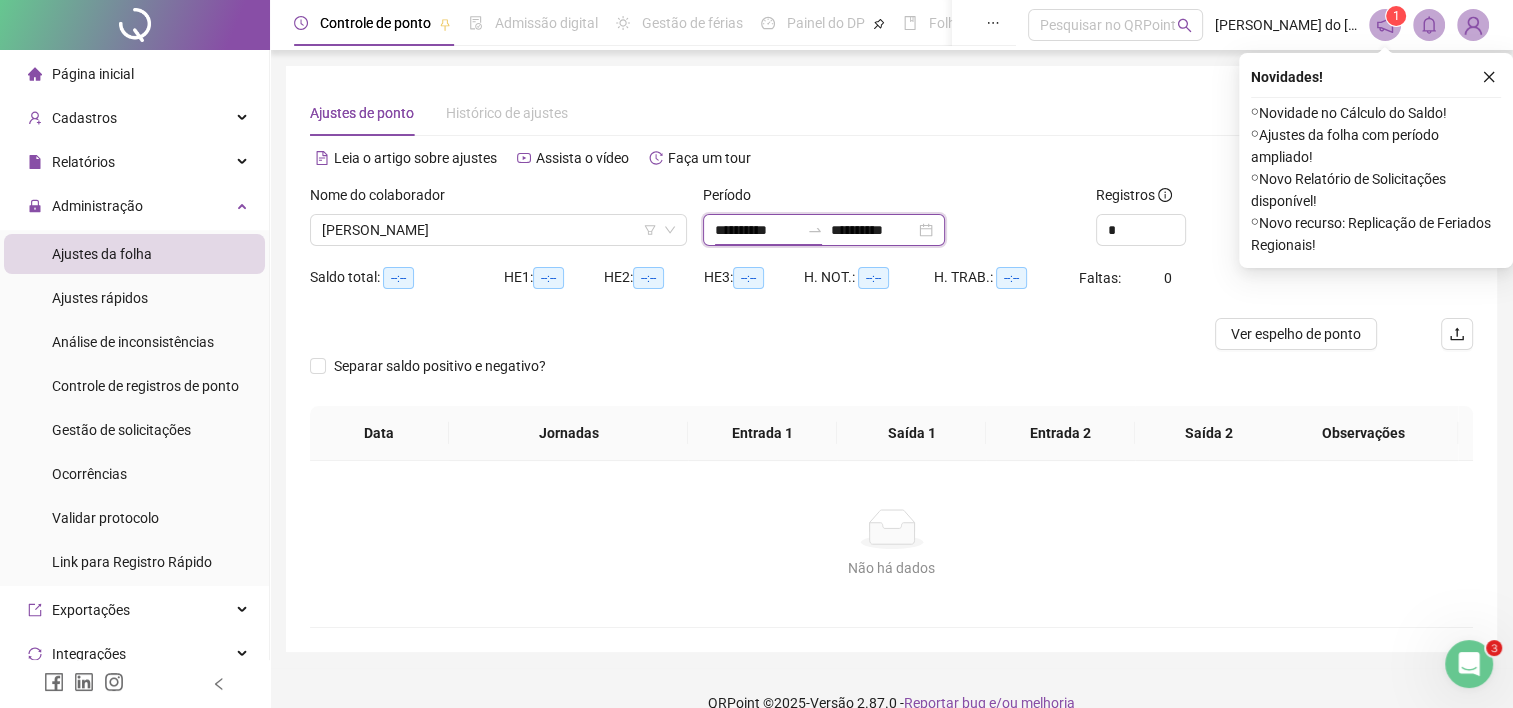 click on "**********" at bounding box center [757, 230] 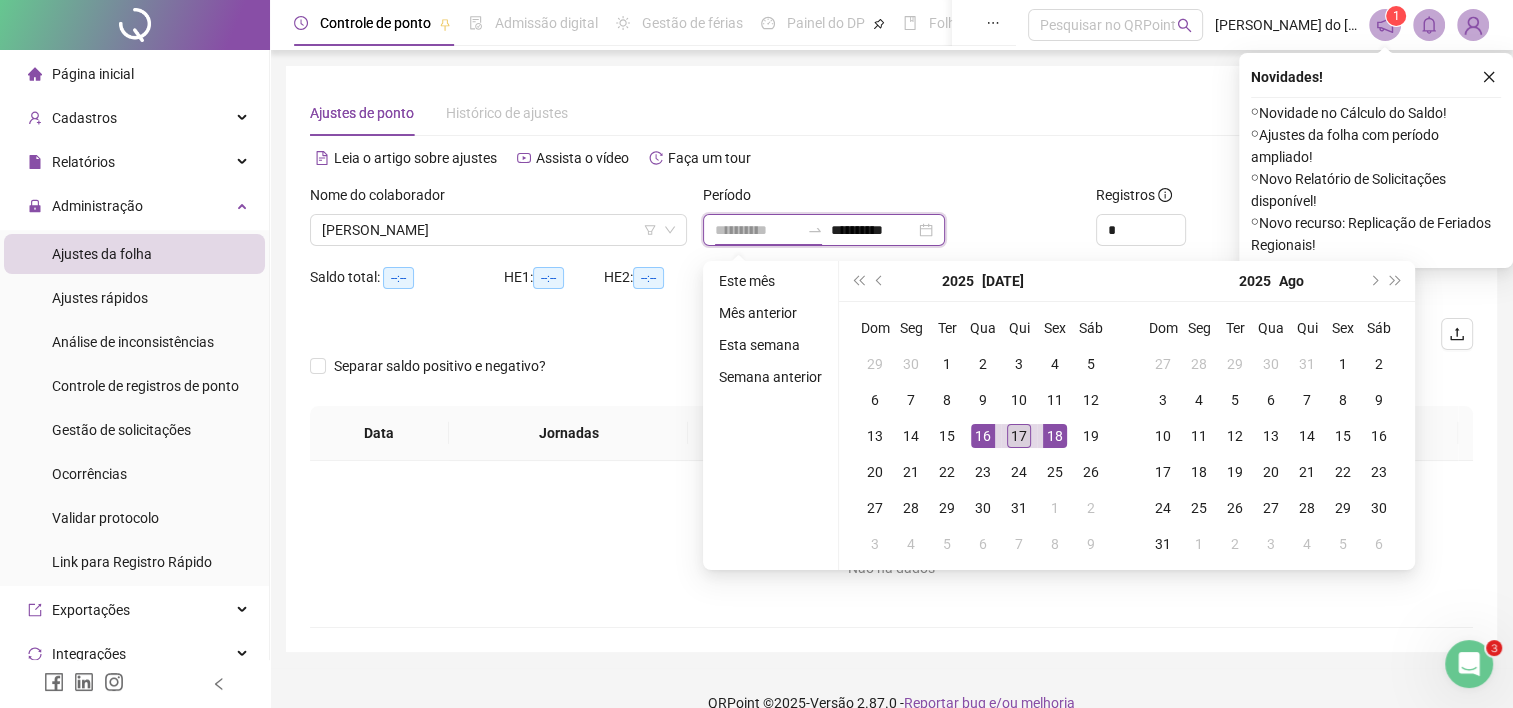 type on "**********" 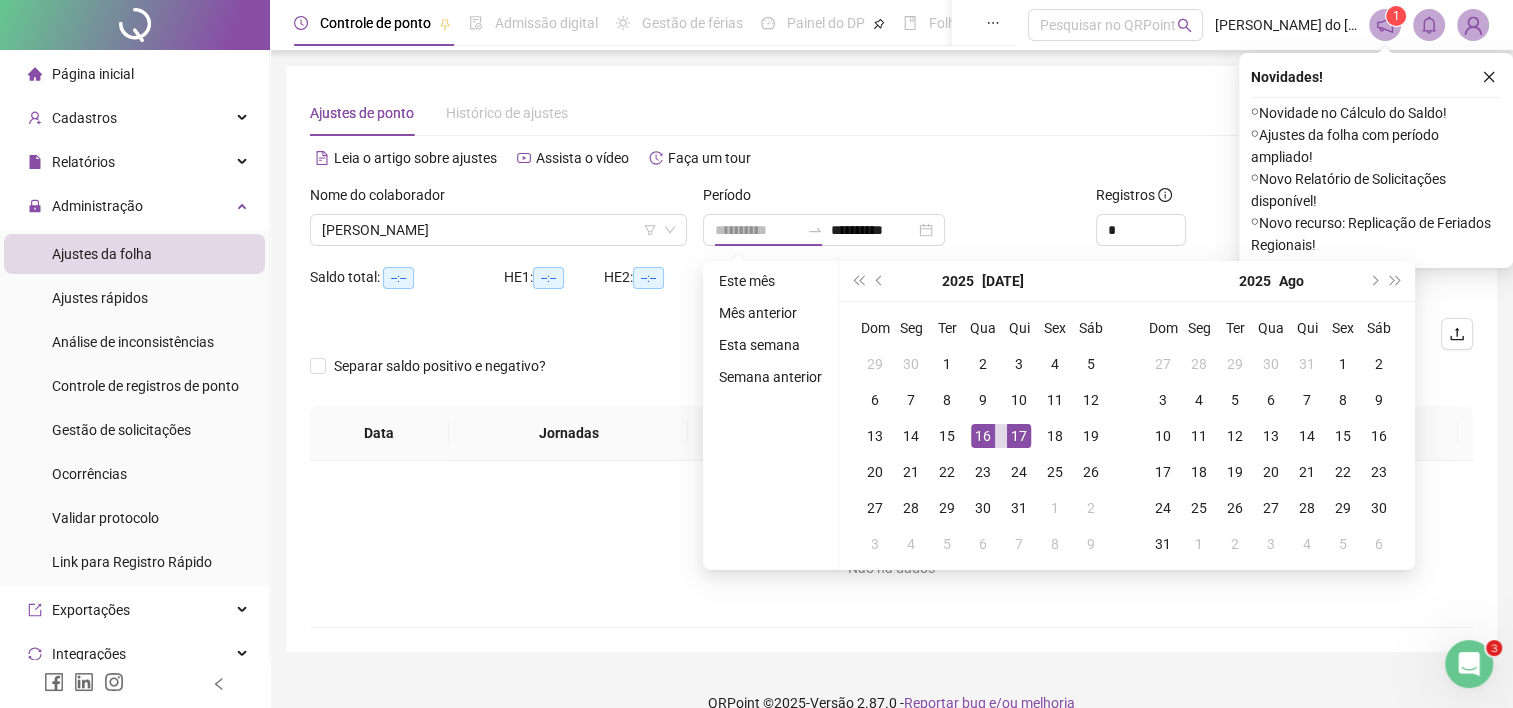 click on "17" at bounding box center (1019, 436) 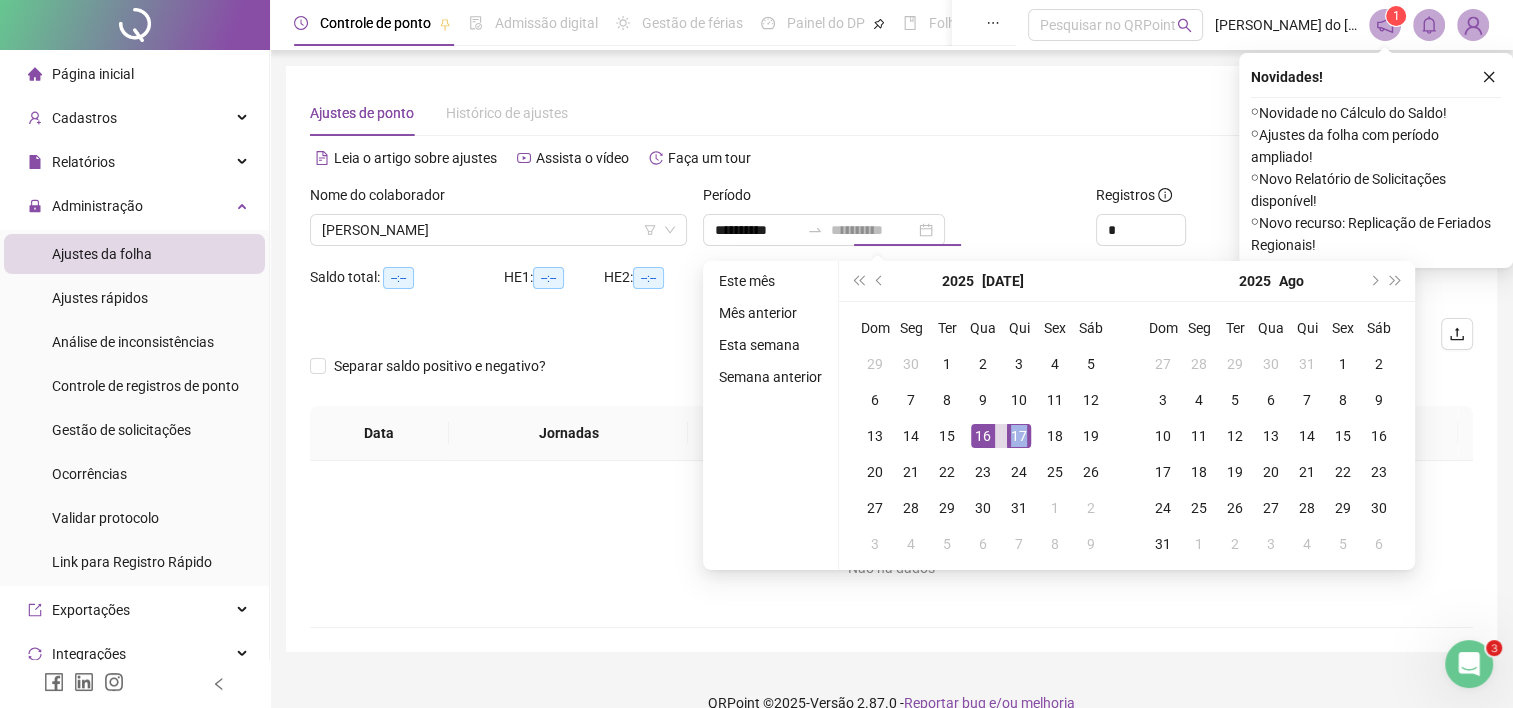 click on "17" at bounding box center [1019, 436] 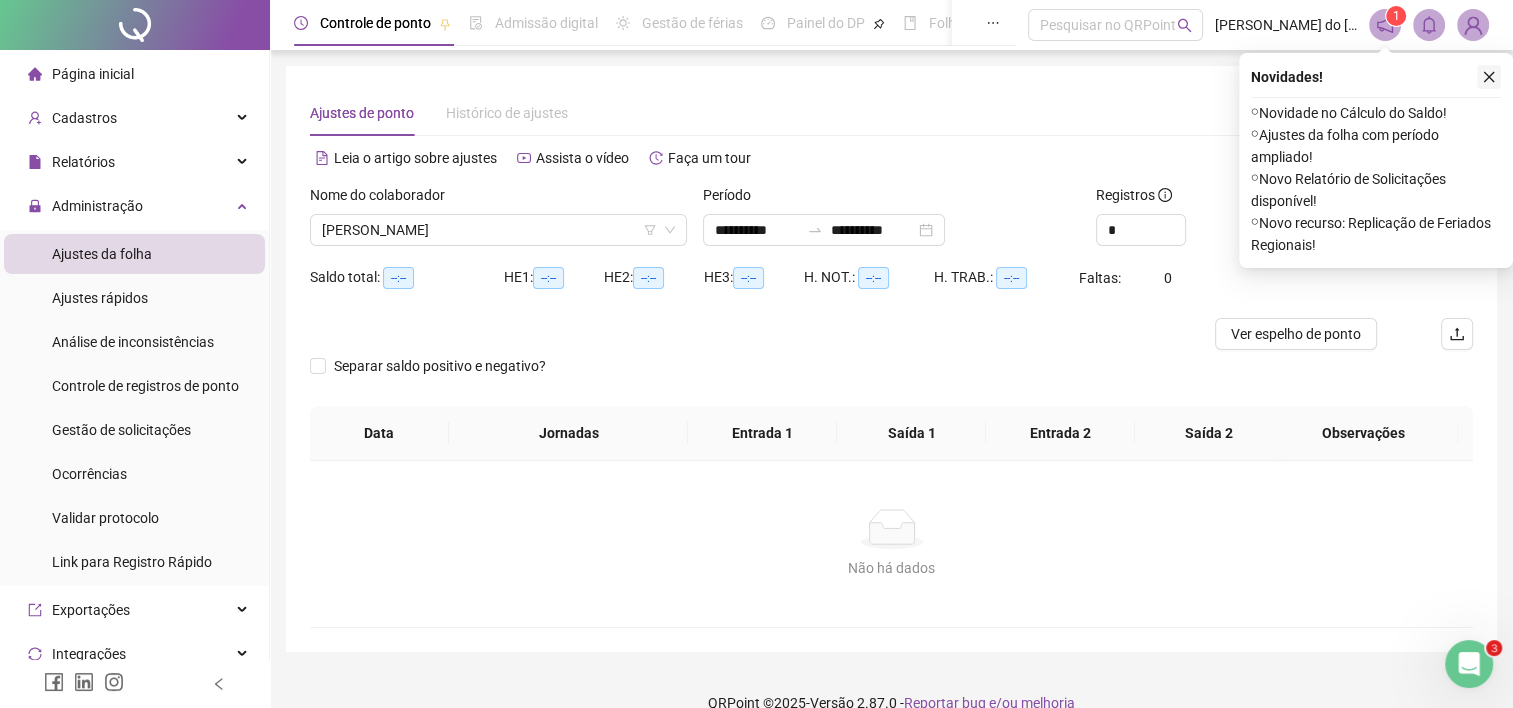 click 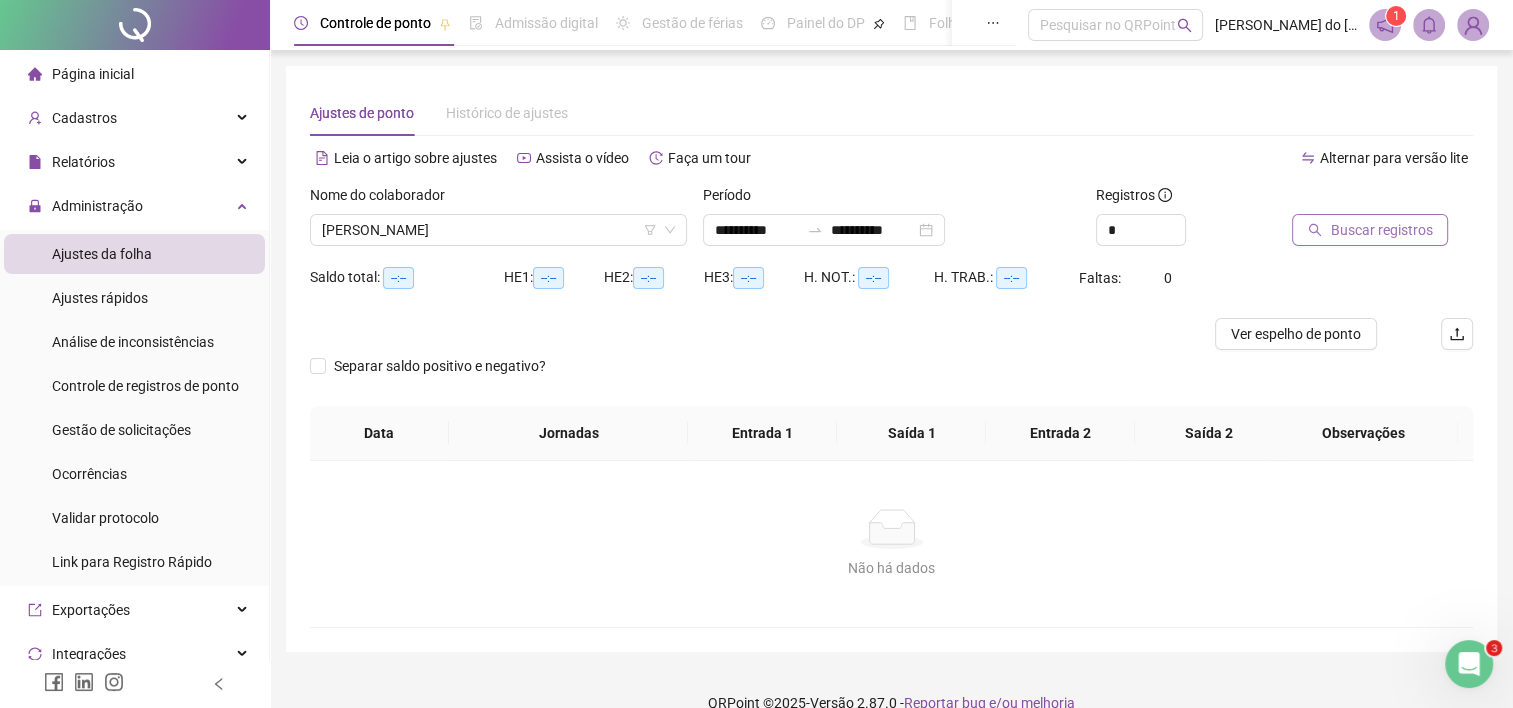 click on "Buscar registros" at bounding box center [1381, 230] 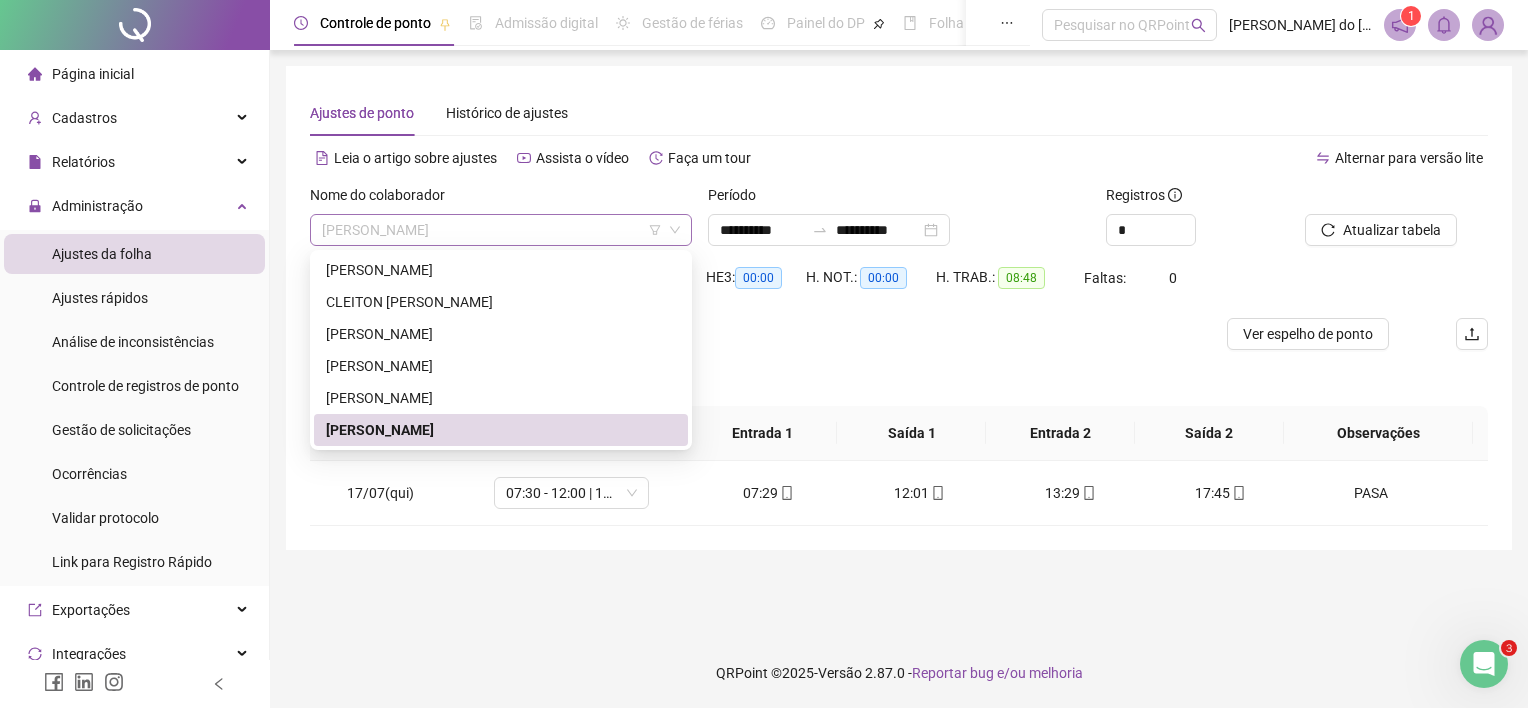 click on "[PERSON_NAME]" at bounding box center (501, 230) 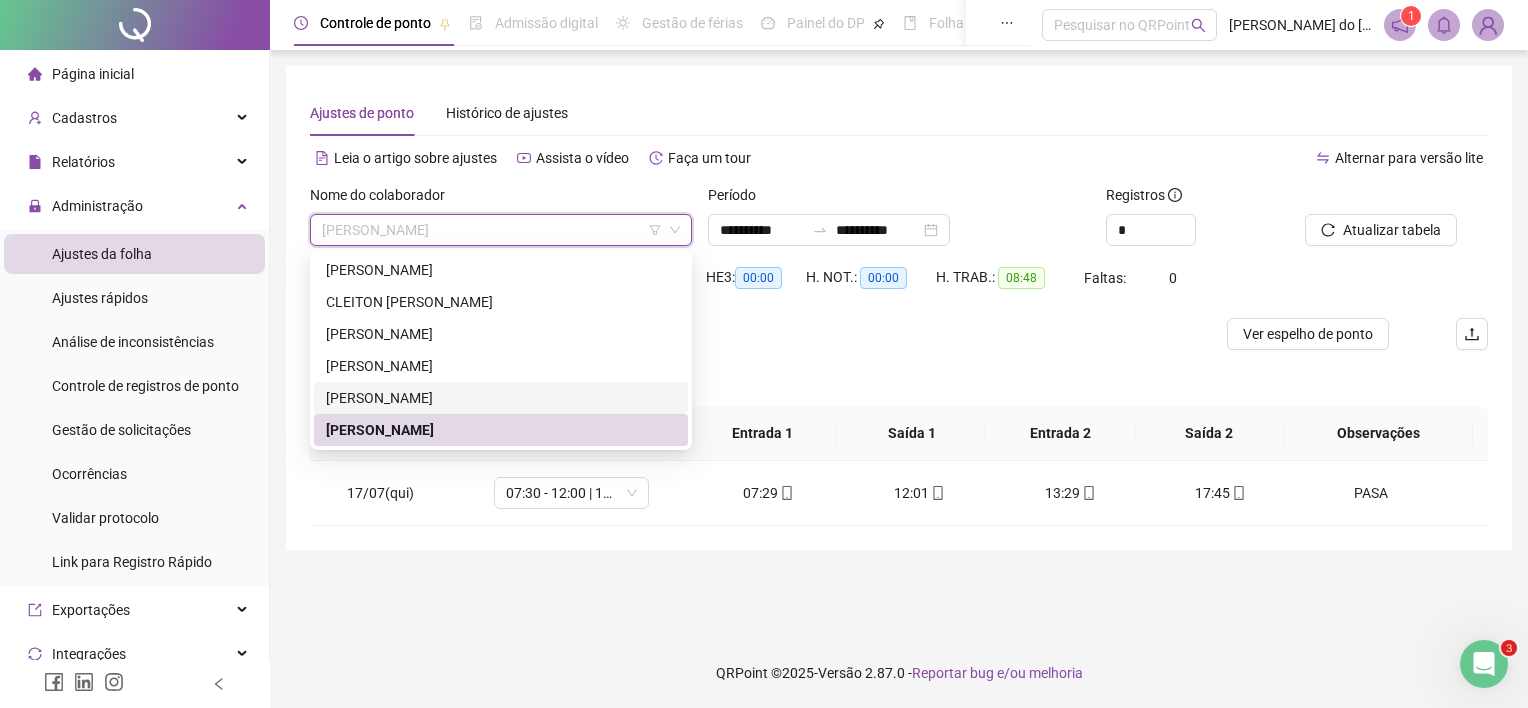 click on "[PERSON_NAME]" at bounding box center (501, 398) 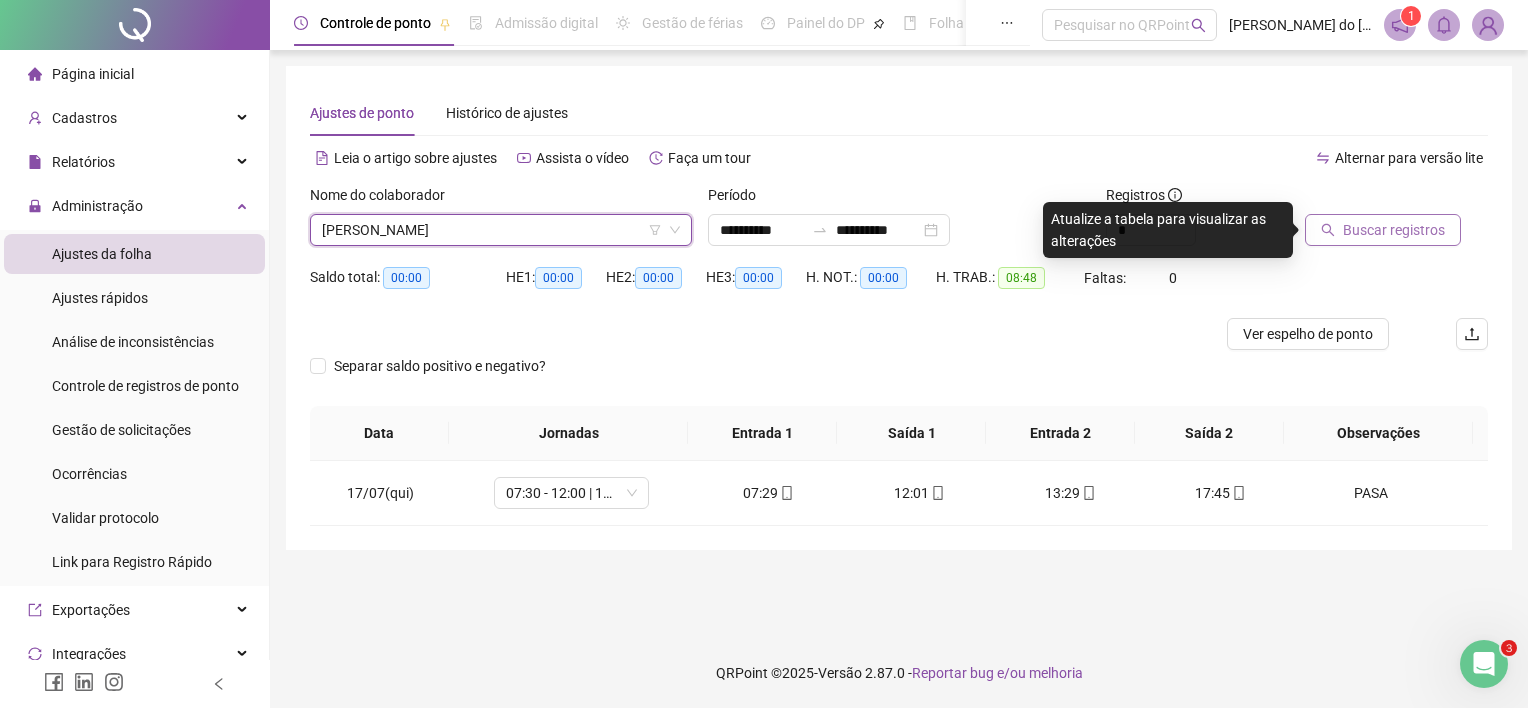 click on "Buscar registros" at bounding box center (1394, 230) 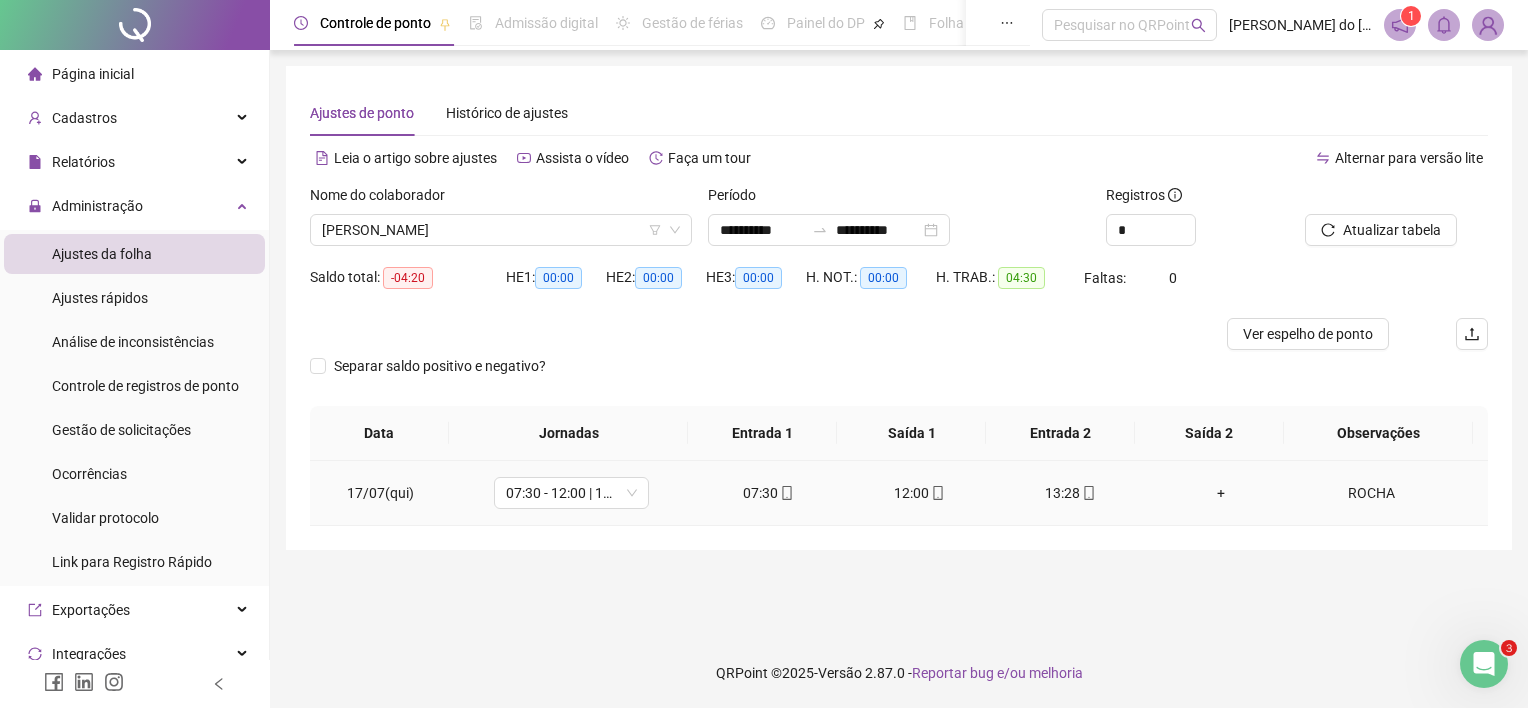 click on "+" at bounding box center (1221, 493) 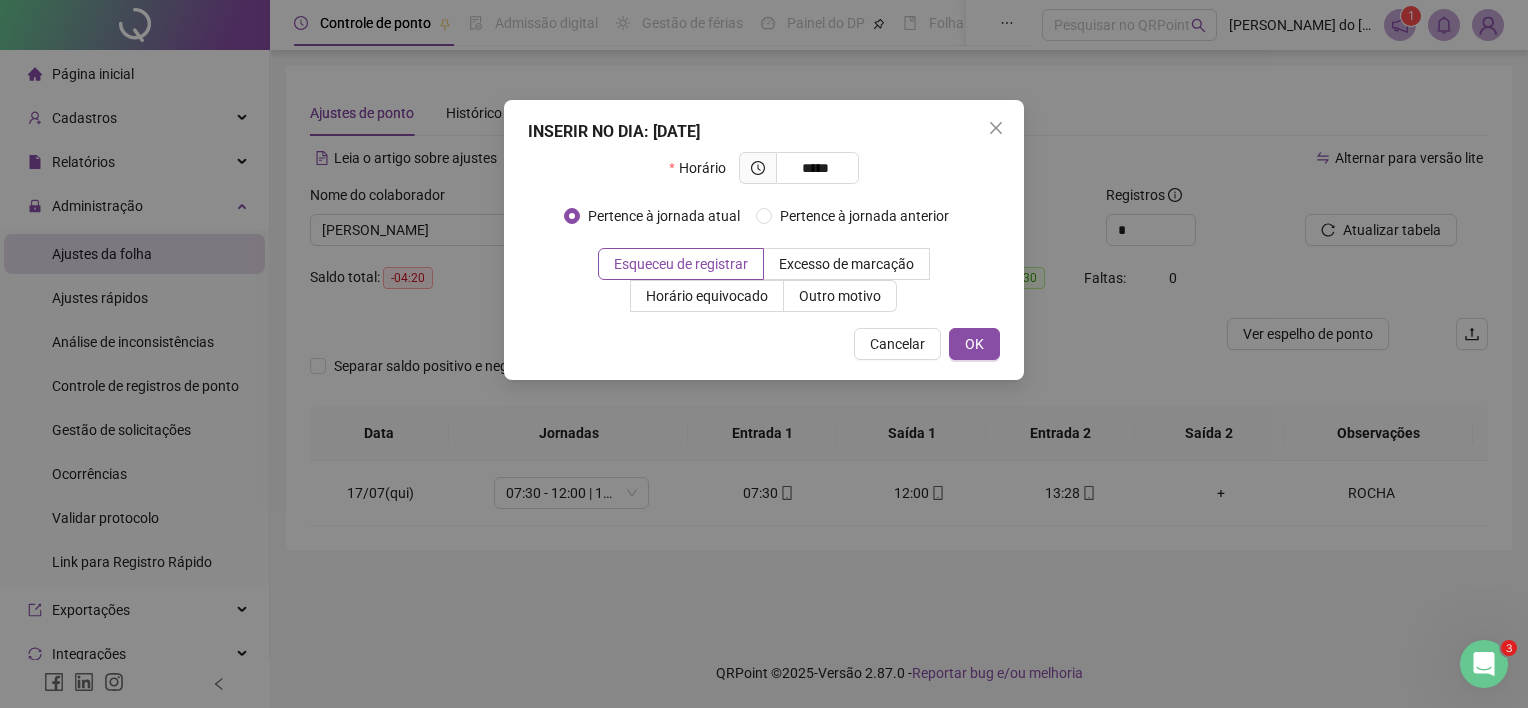 type on "*****" 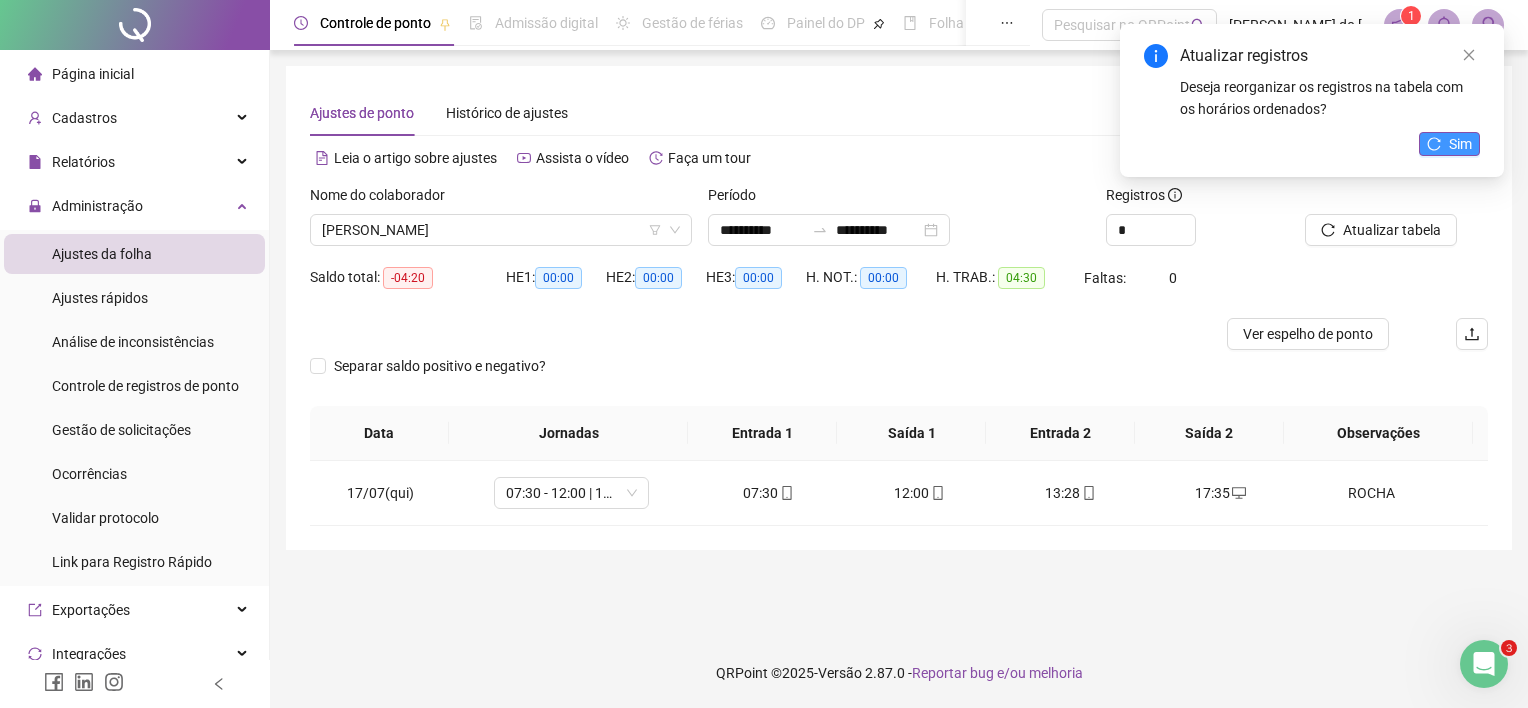 click on "Sim" at bounding box center [1460, 144] 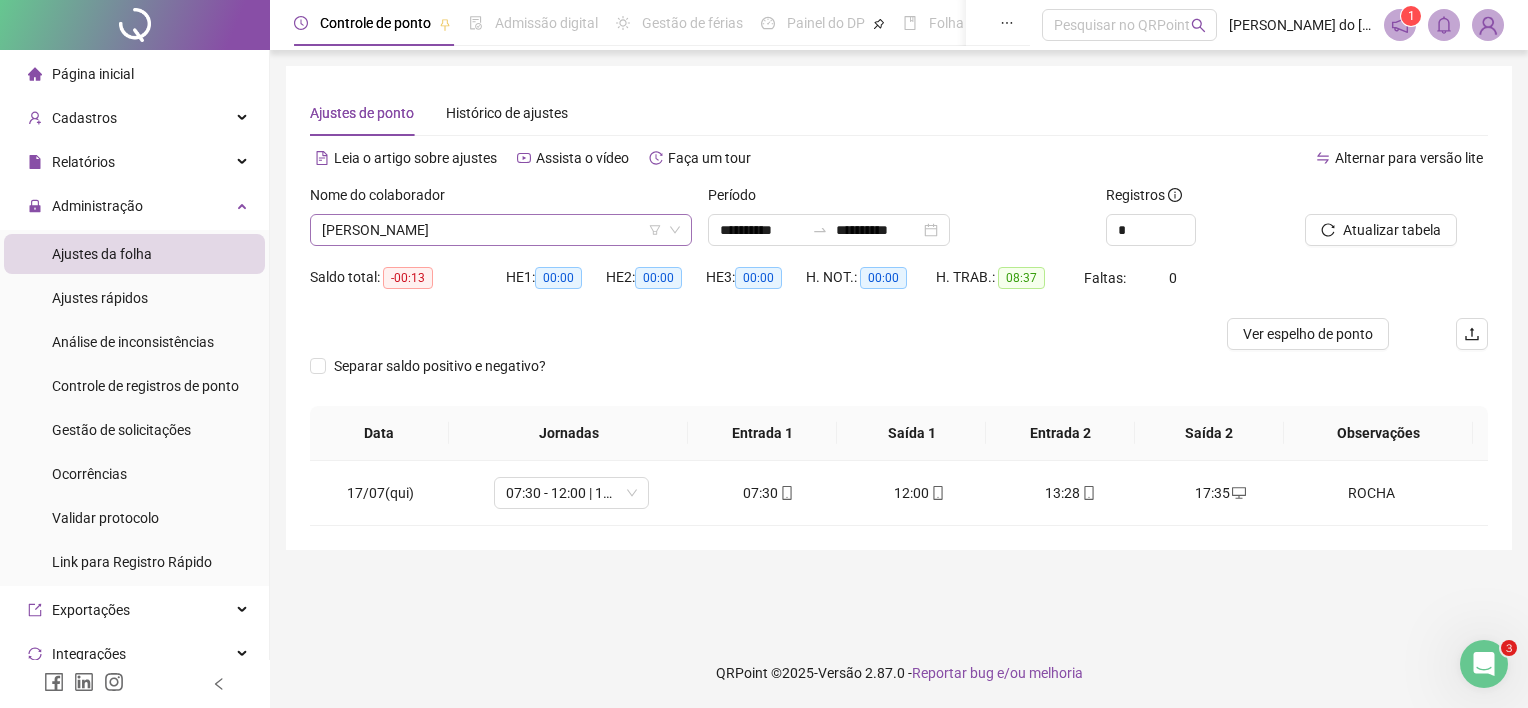 click on "[PERSON_NAME]" at bounding box center [501, 230] 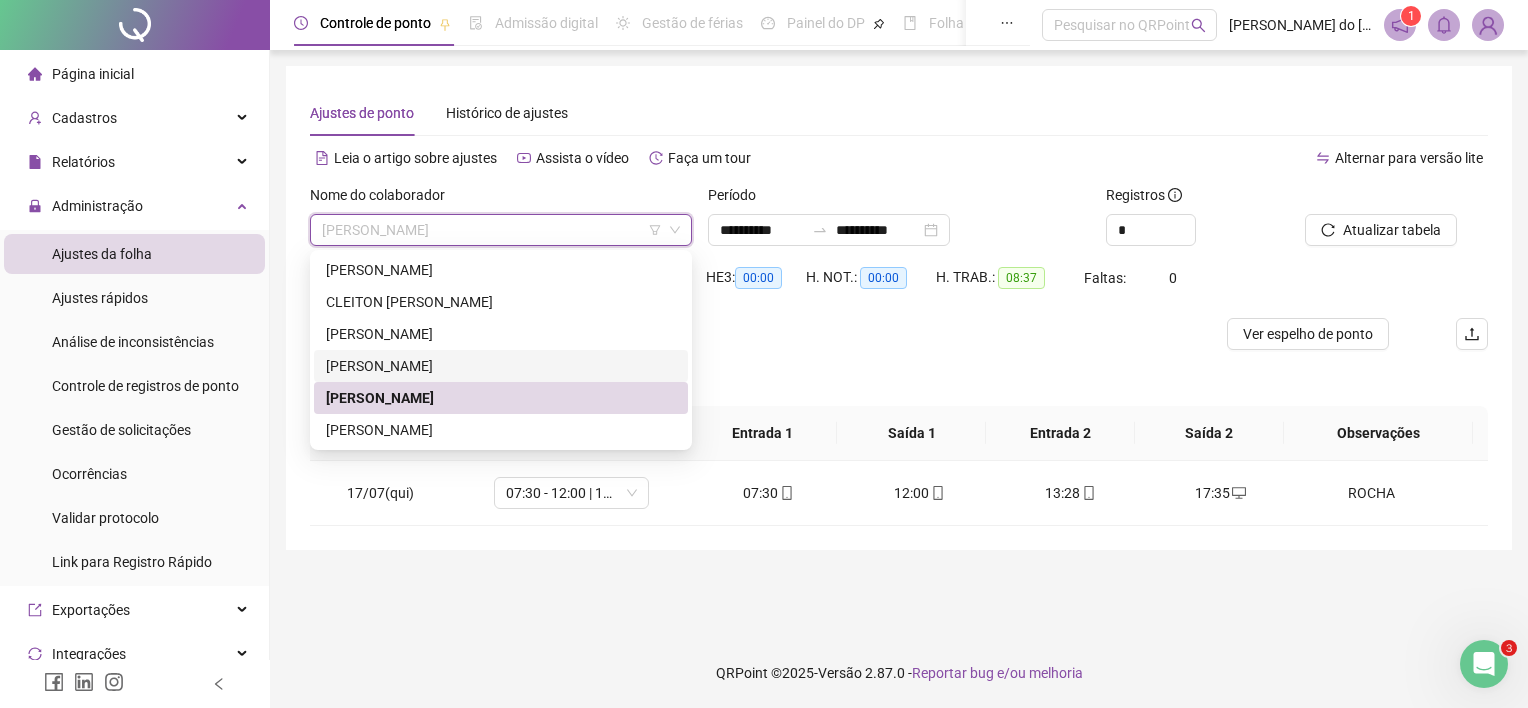 click on "[PERSON_NAME]" at bounding box center [501, 366] 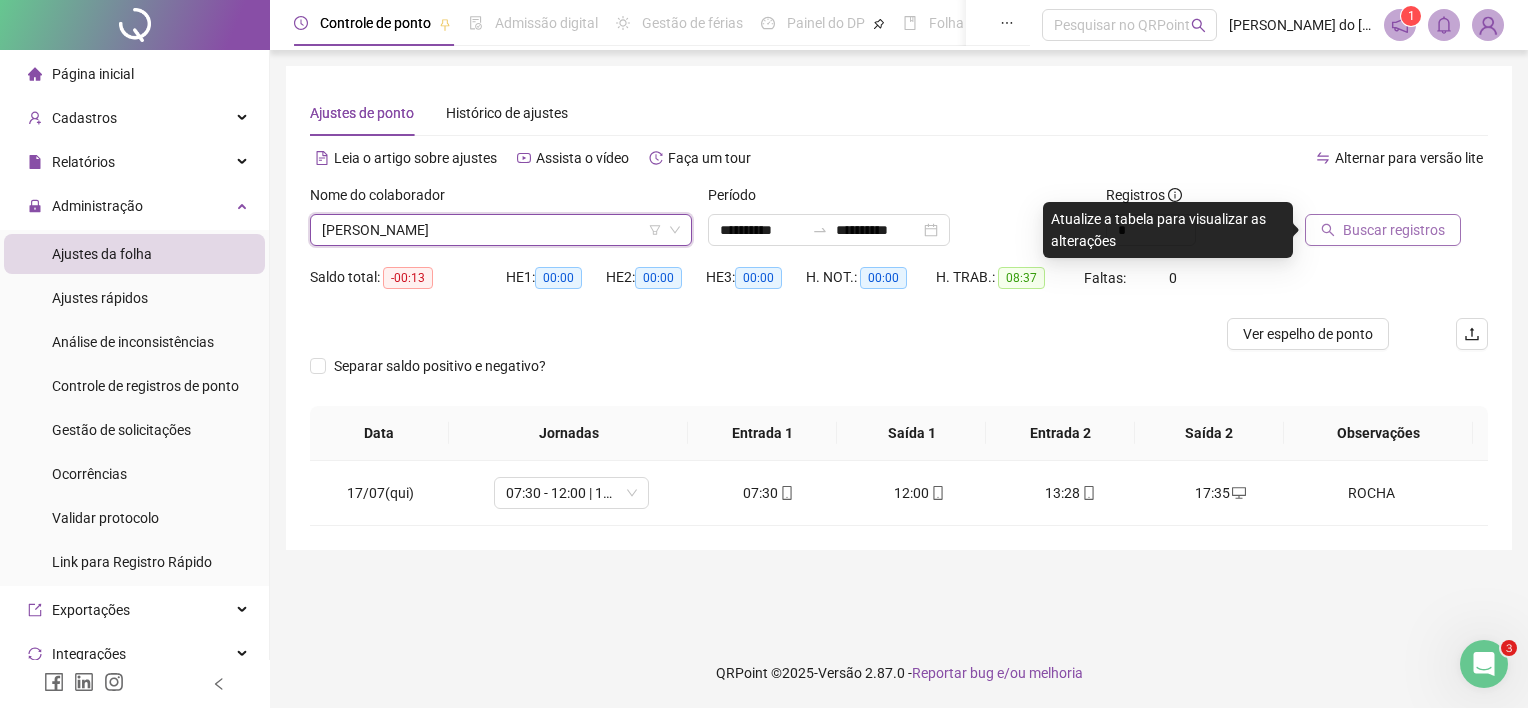 click on "Buscar registros" at bounding box center (1394, 230) 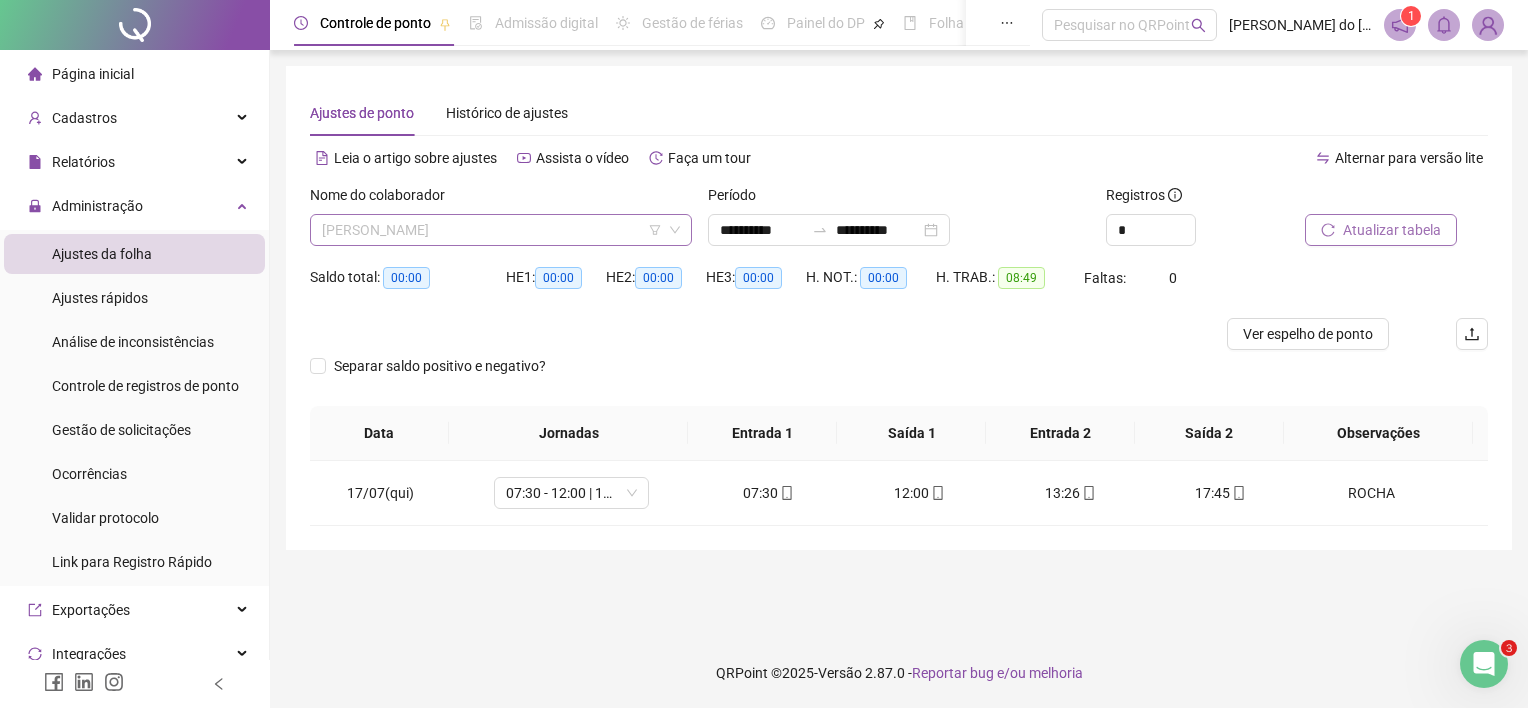 click on "[PERSON_NAME]" at bounding box center (501, 230) 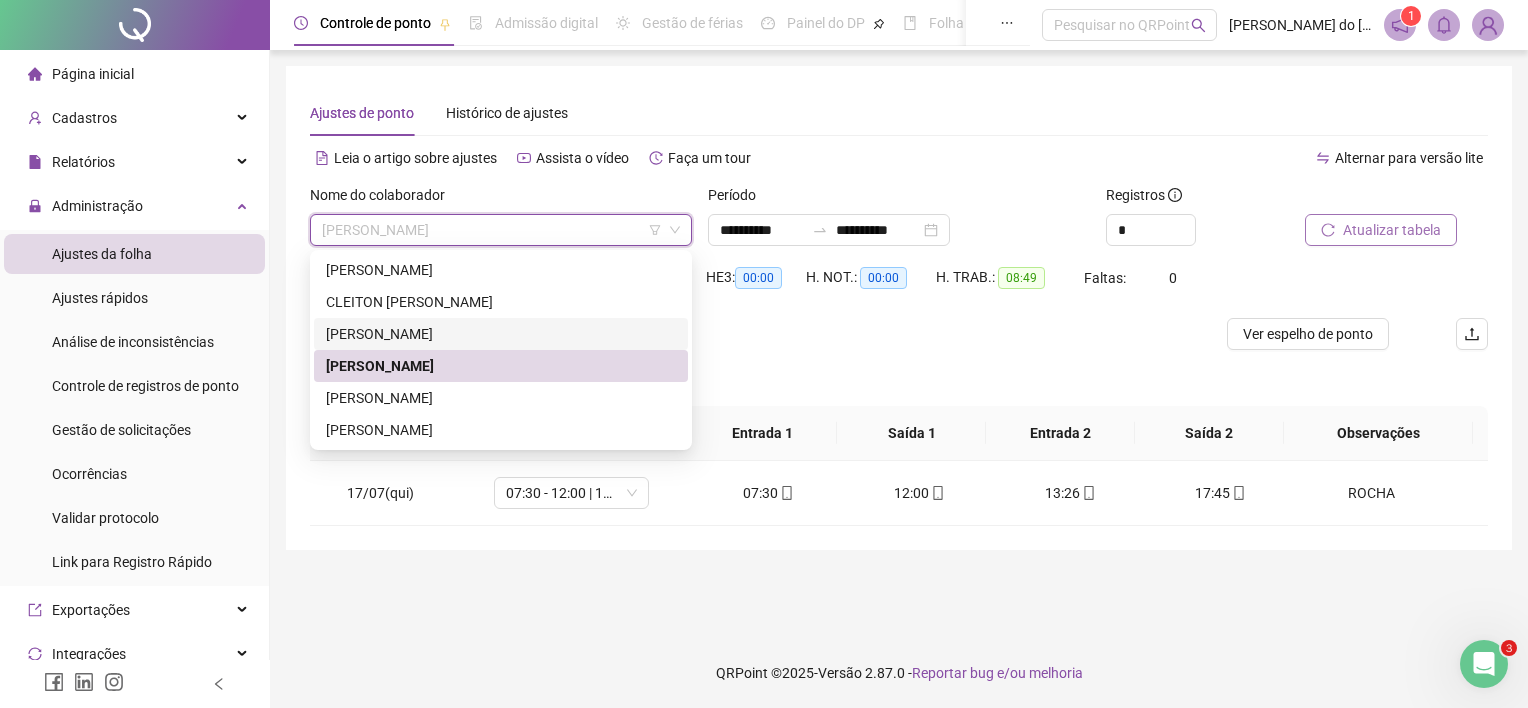 click on "[PERSON_NAME]" at bounding box center (501, 334) 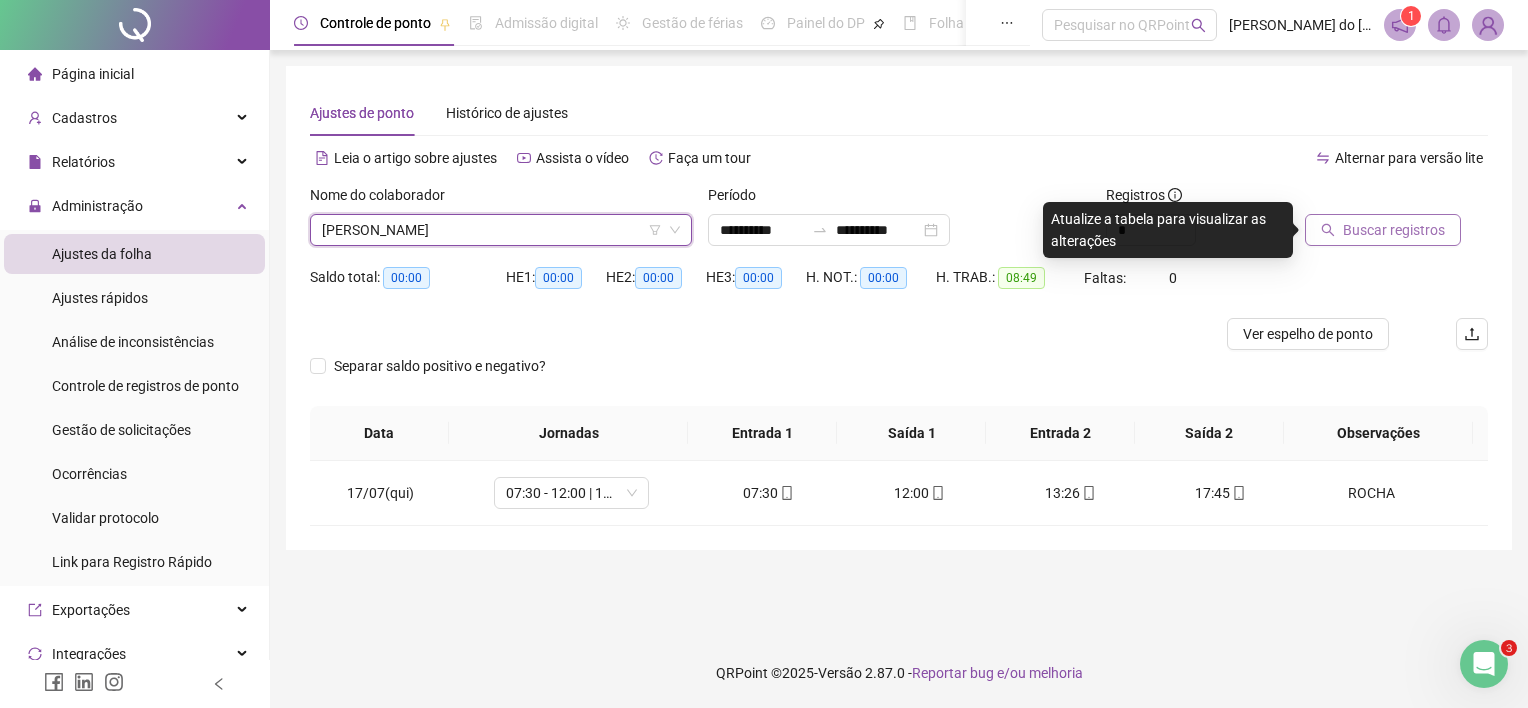 click on "Buscar registros" at bounding box center [1394, 230] 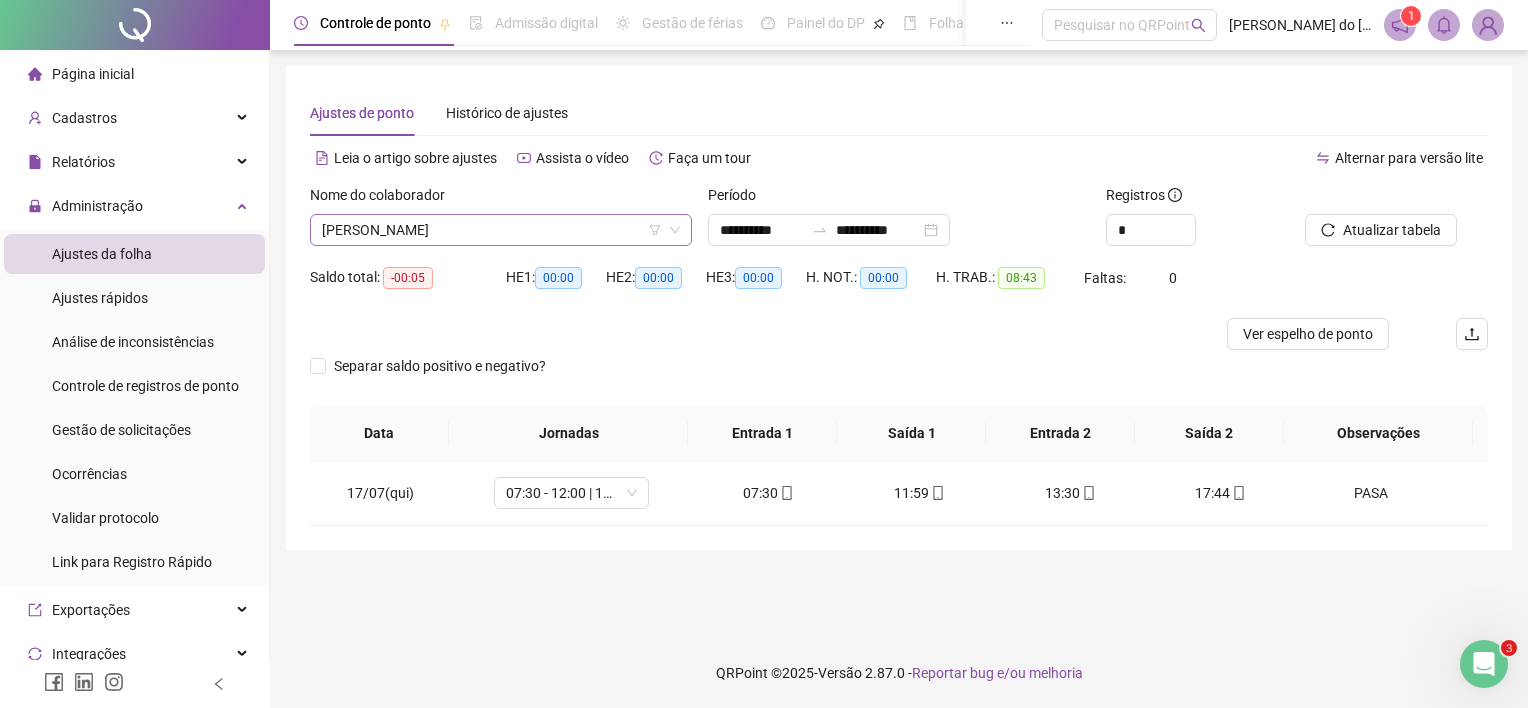 click on "[PERSON_NAME]" at bounding box center (501, 230) 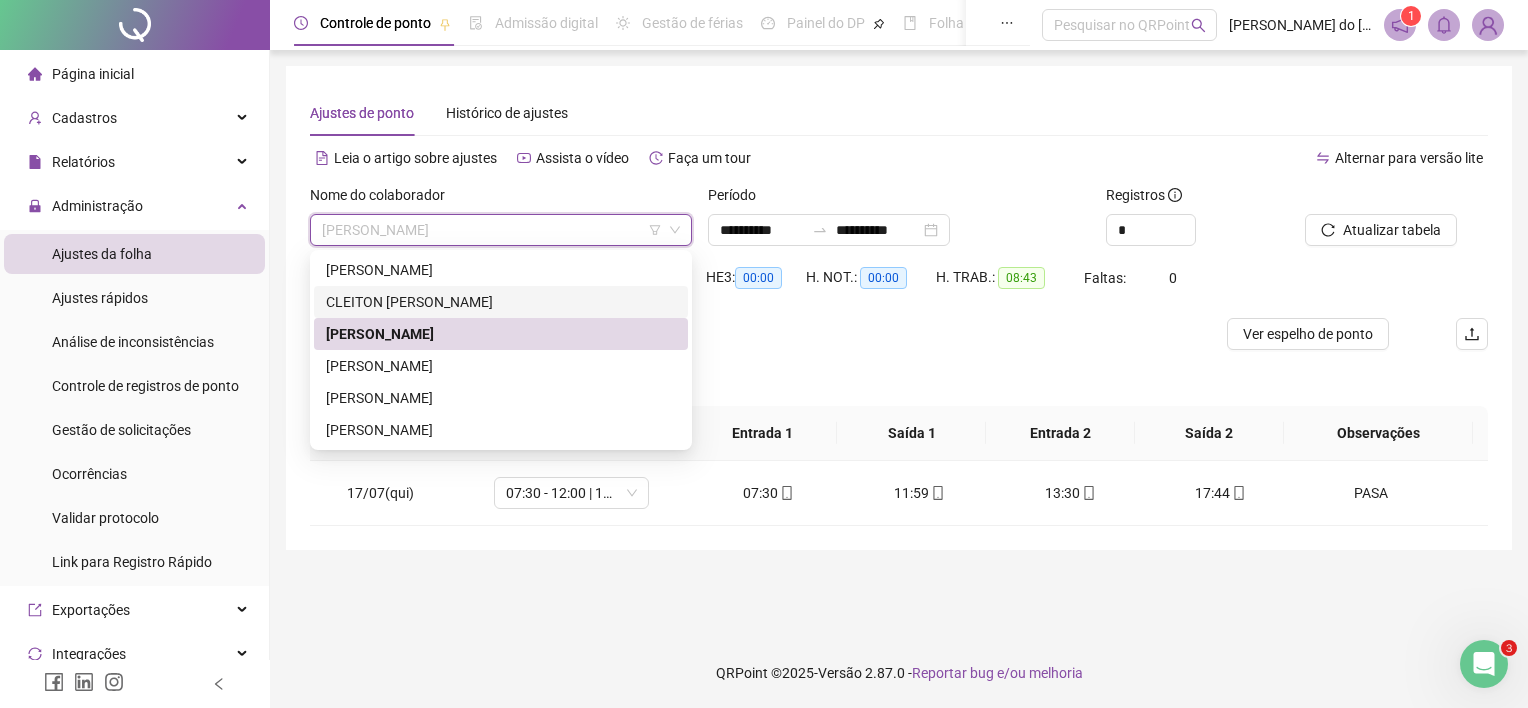 click on "CLEITON  [PERSON_NAME]" at bounding box center [501, 302] 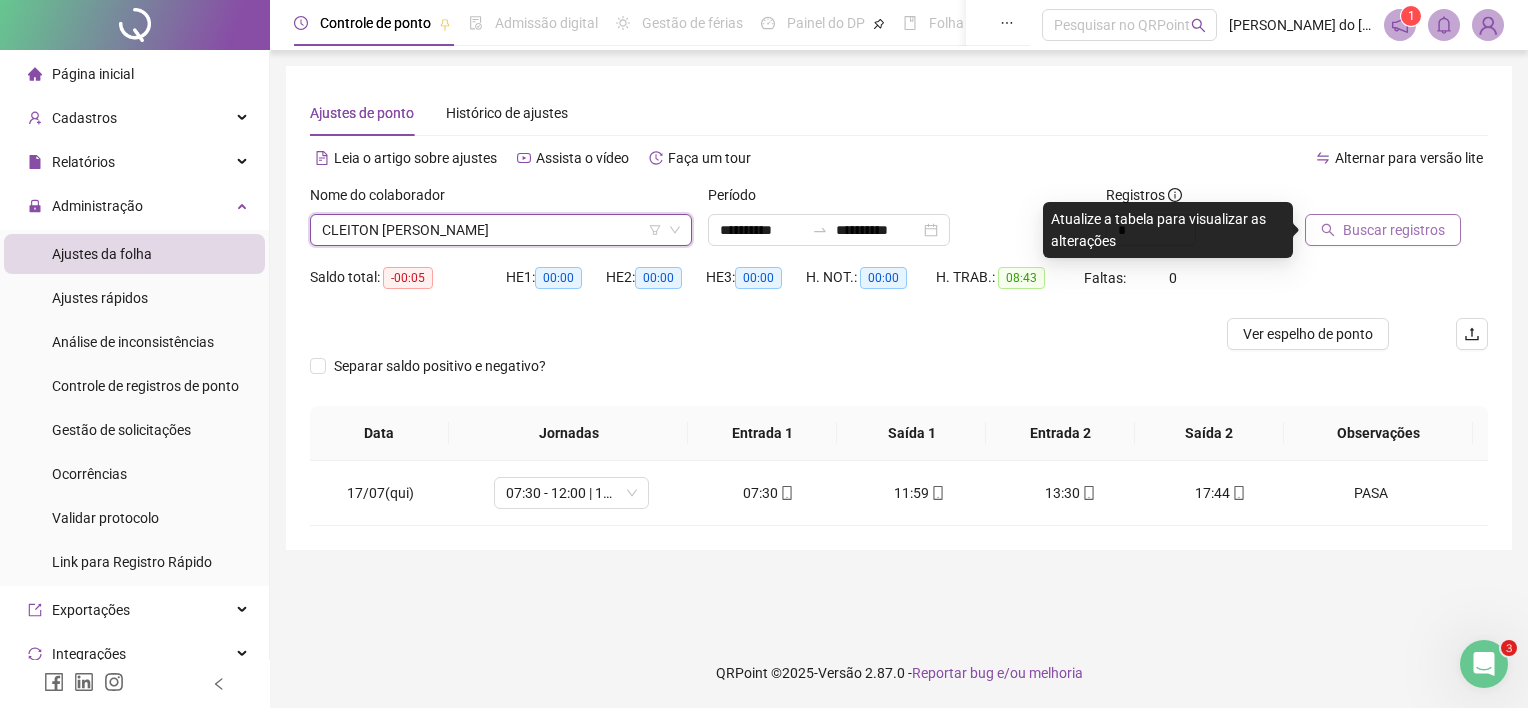 click on "Buscar registros" at bounding box center (1394, 230) 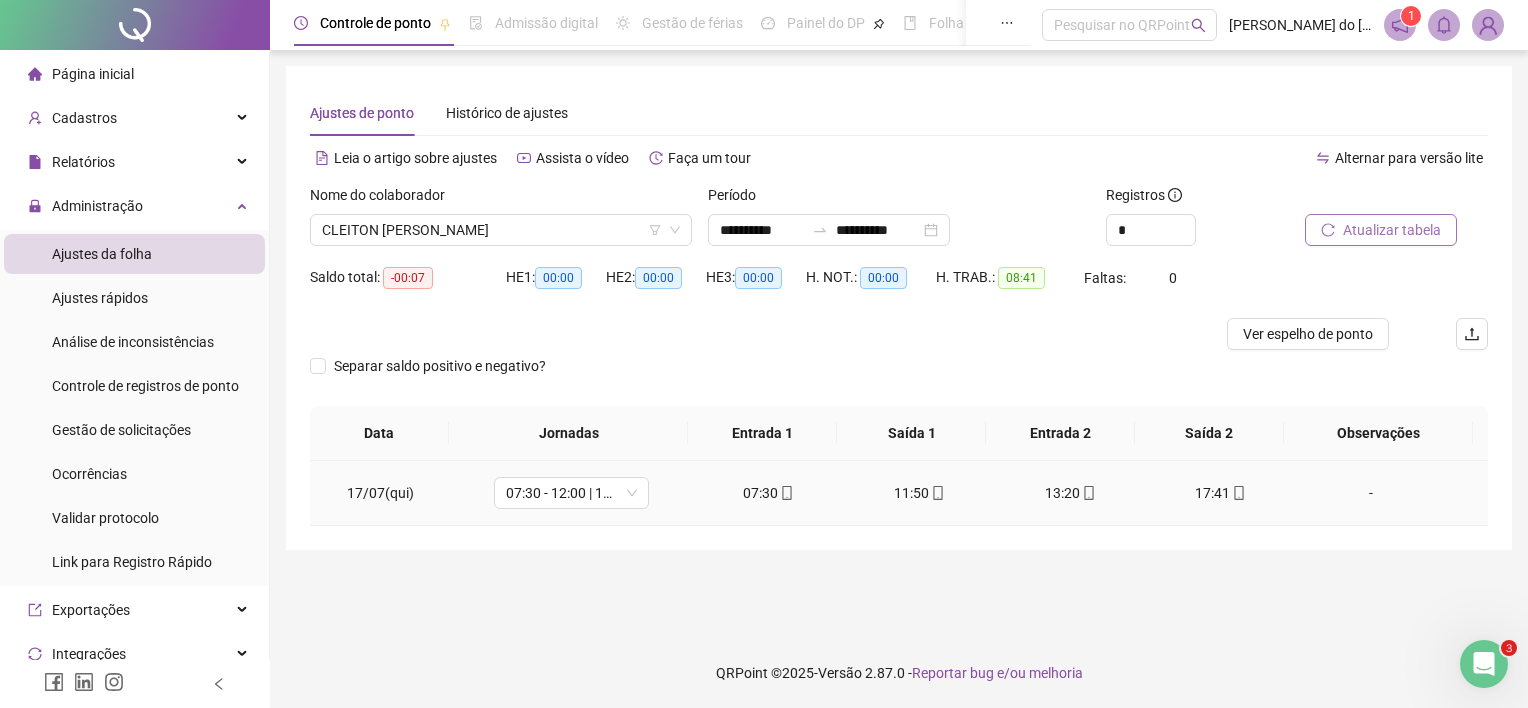 click on "-" at bounding box center [1371, 493] 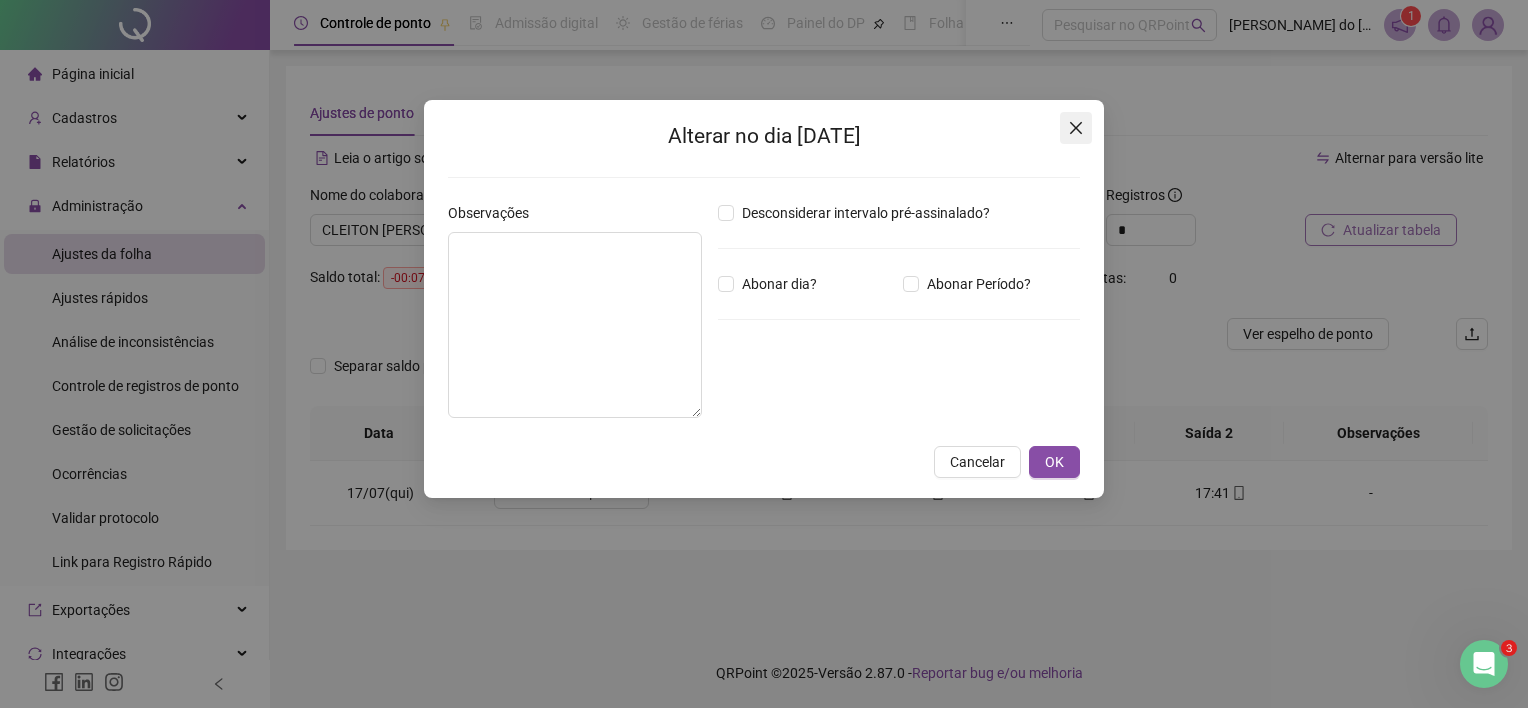 click 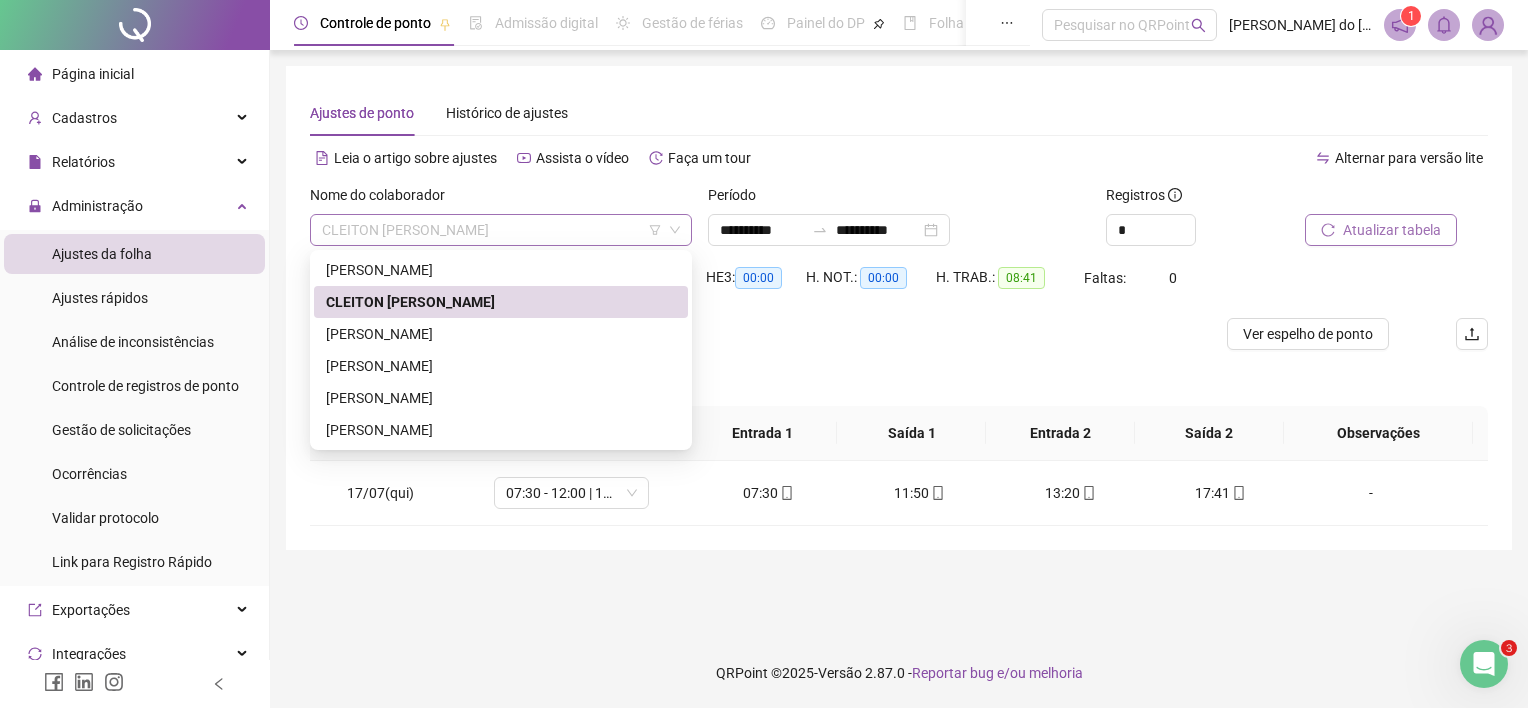 click on "CLEITON  [PERSON_NAME]" at bounding box center (501, 230) 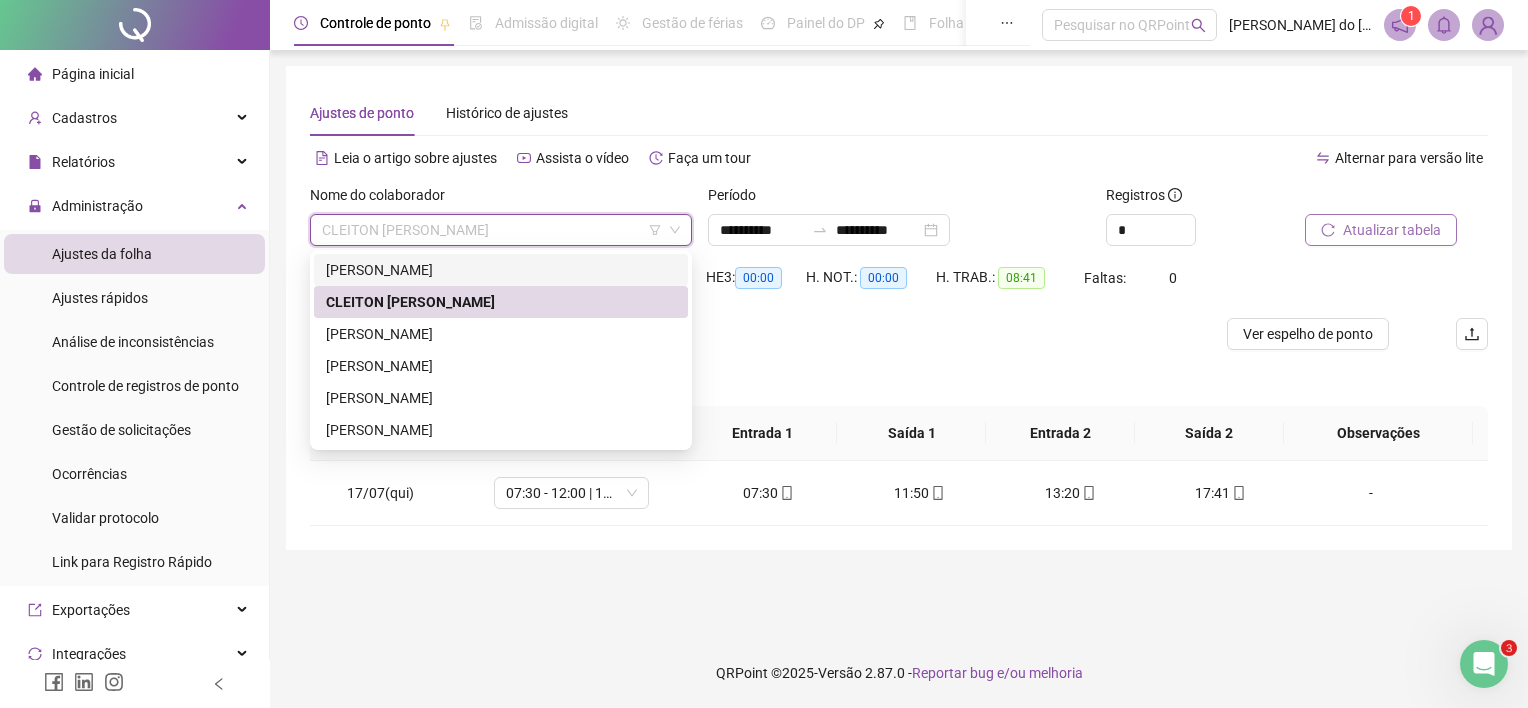 click on "[PERSON_NAME]" at bounding box center [501, 270] 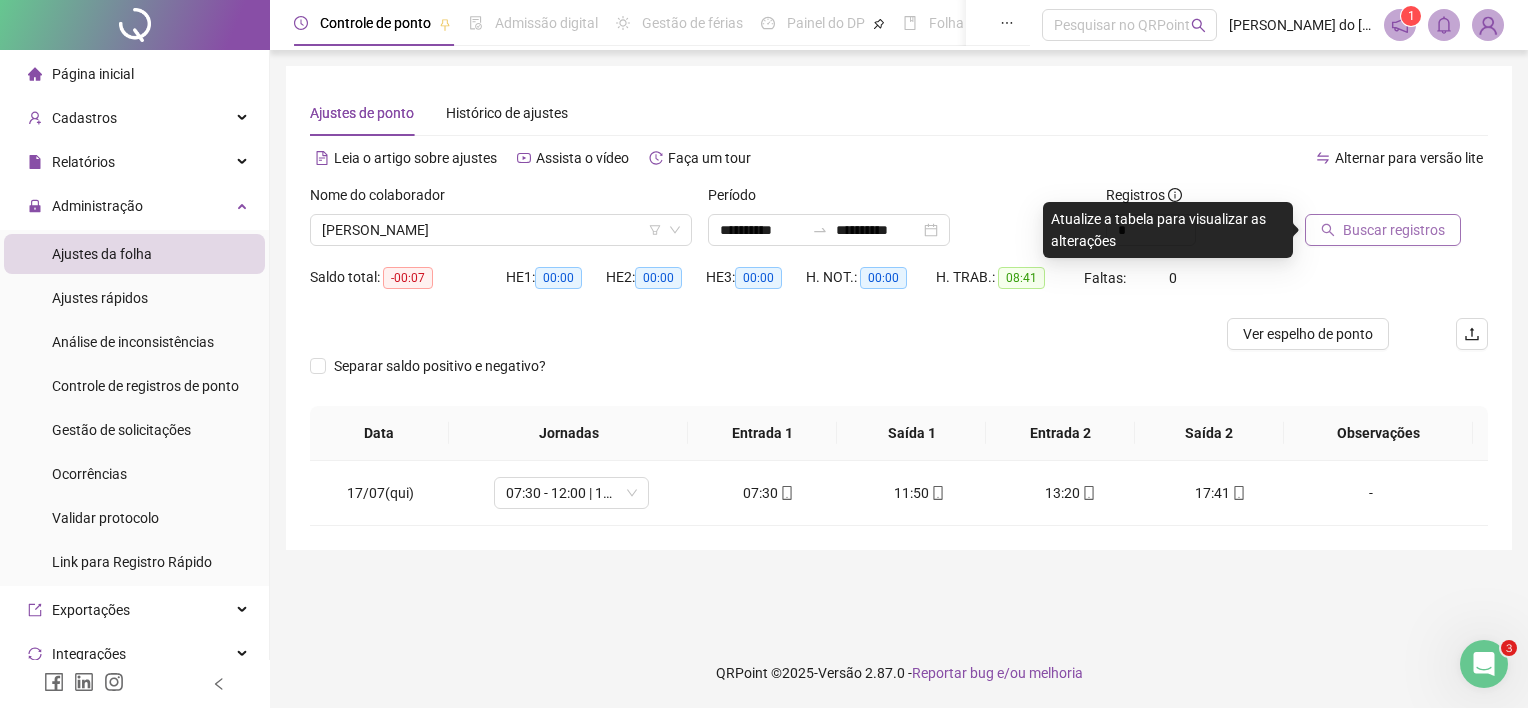 click on "Buscar registros" at bounding box center [1394, 230] 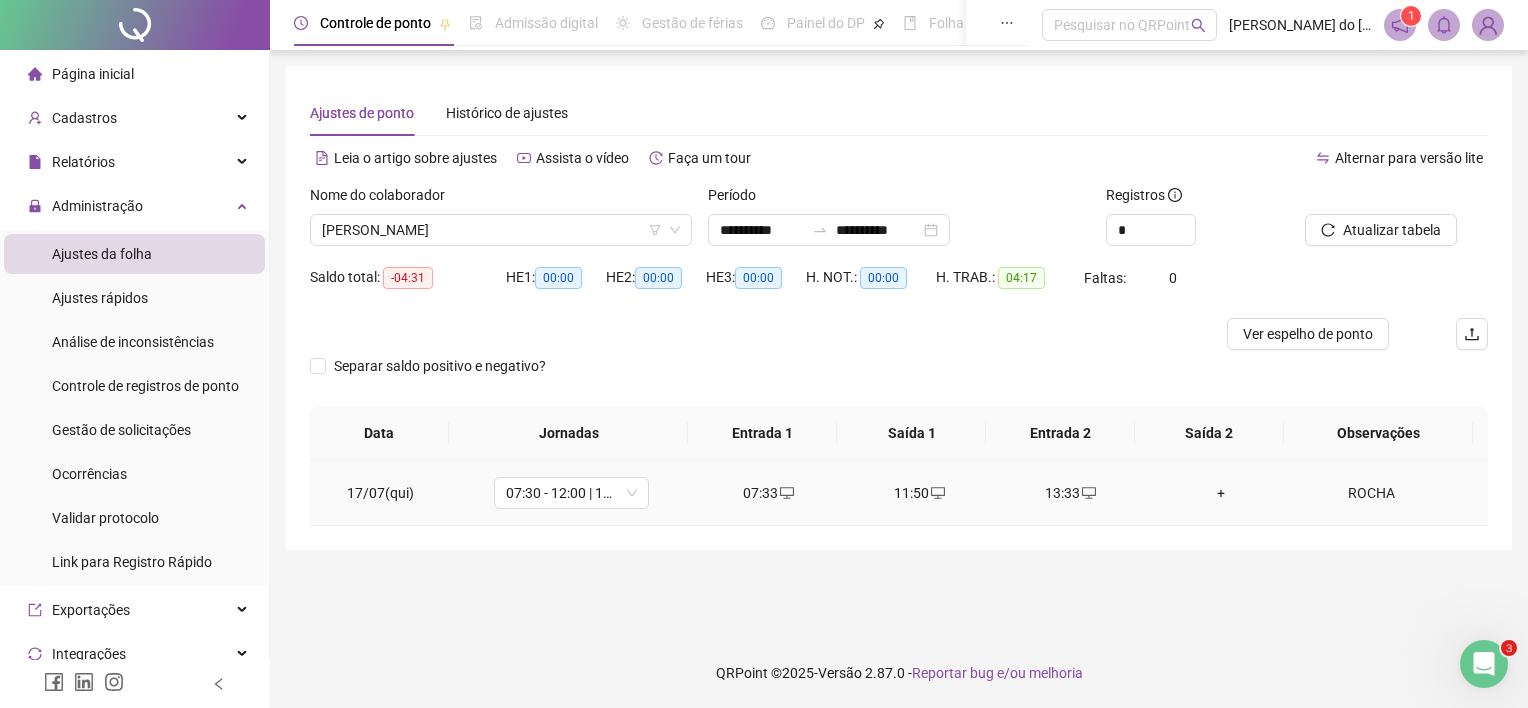 click on "+" at bounding box center [1221, 493] 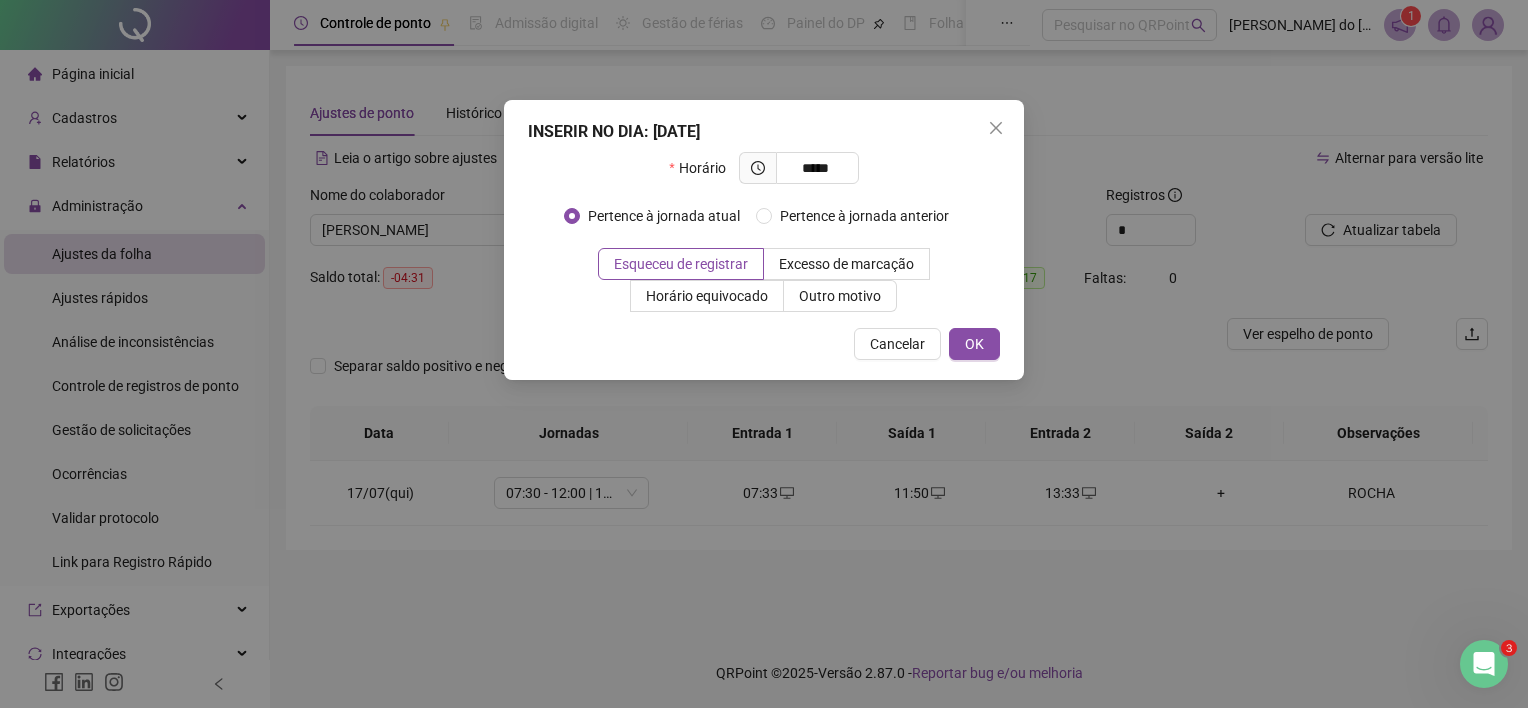 type on "*****" 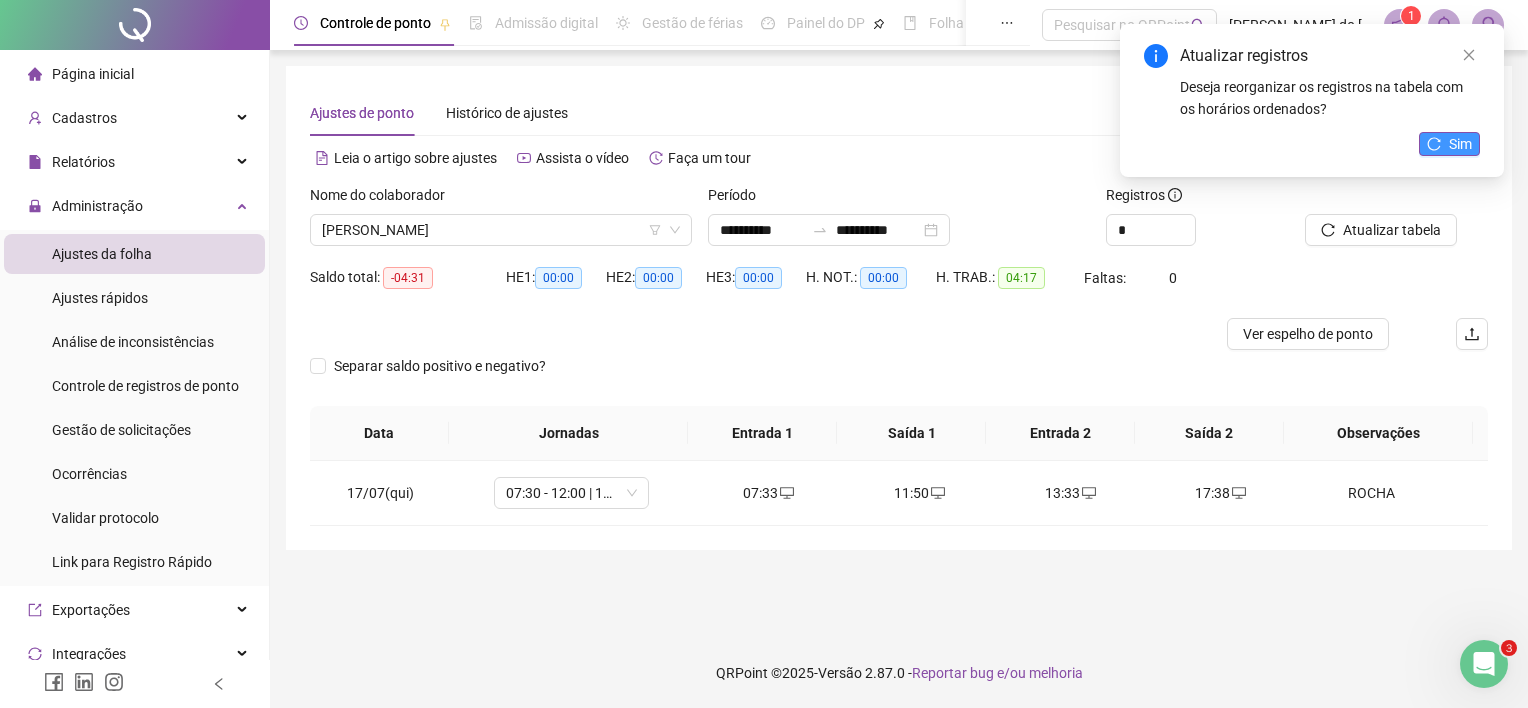 click on "Sim" at bounding box center [1460, 144] 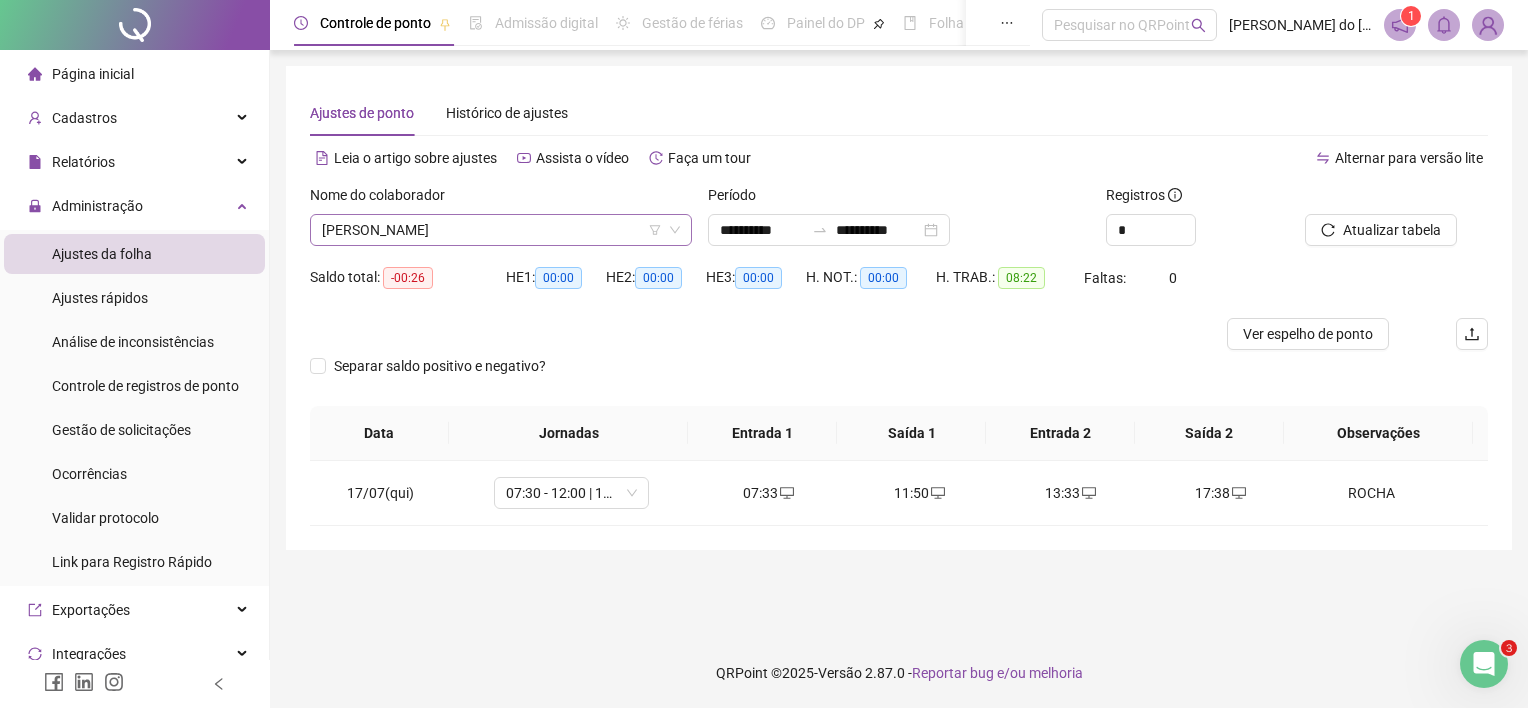 click on "[PERSON_NAME]" at bounding box center [501, 230] 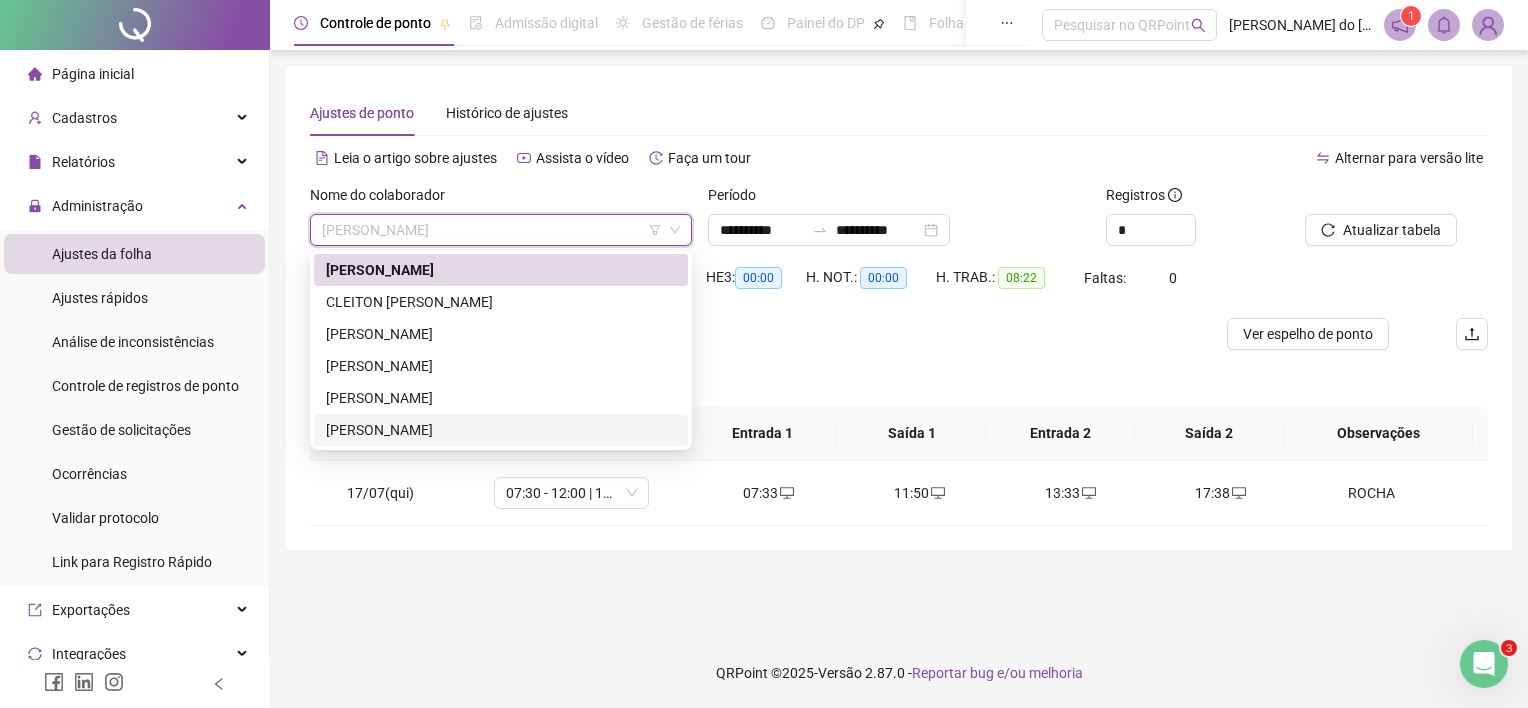 click on "[PERSON_NAME]" at bounding box center (501, 430) 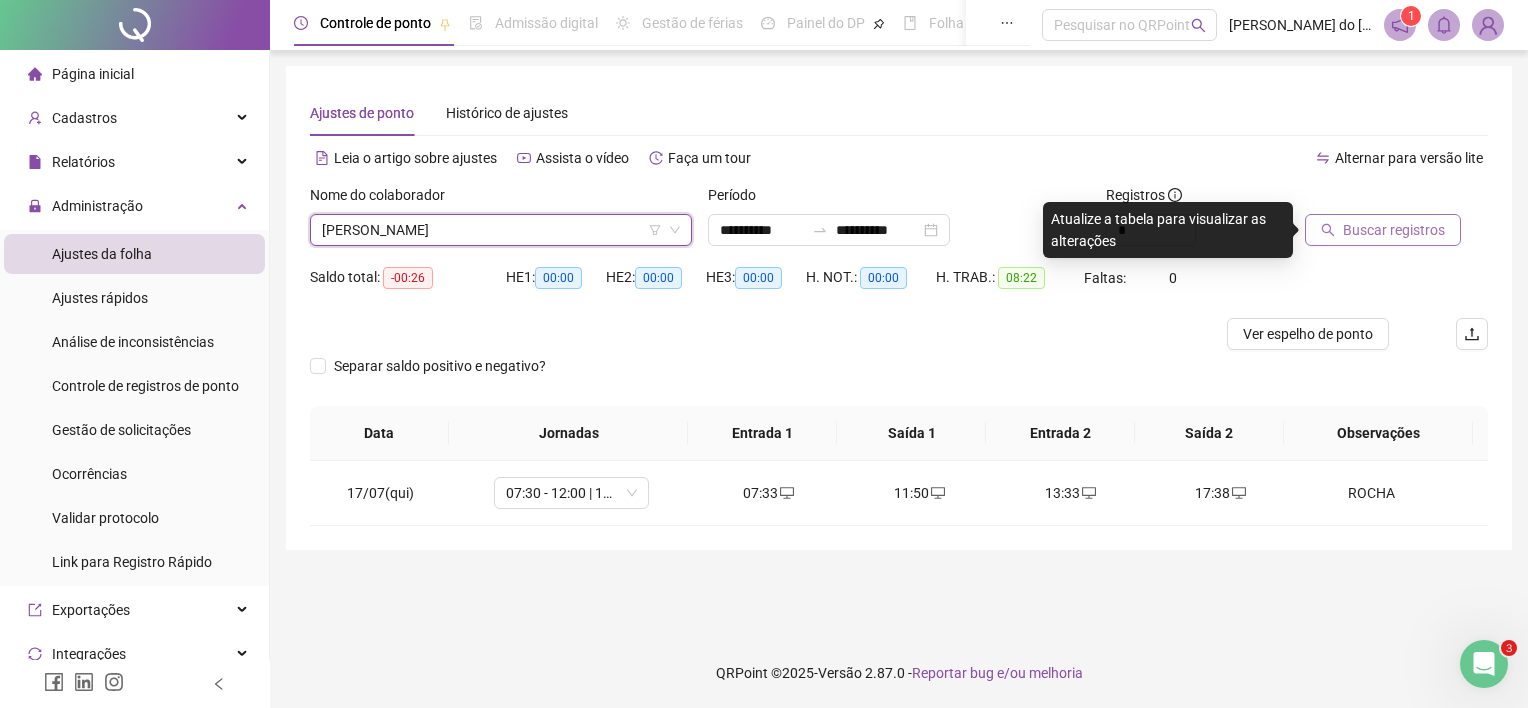 click on "Buscar registros" at bounding box center [1394, 230] 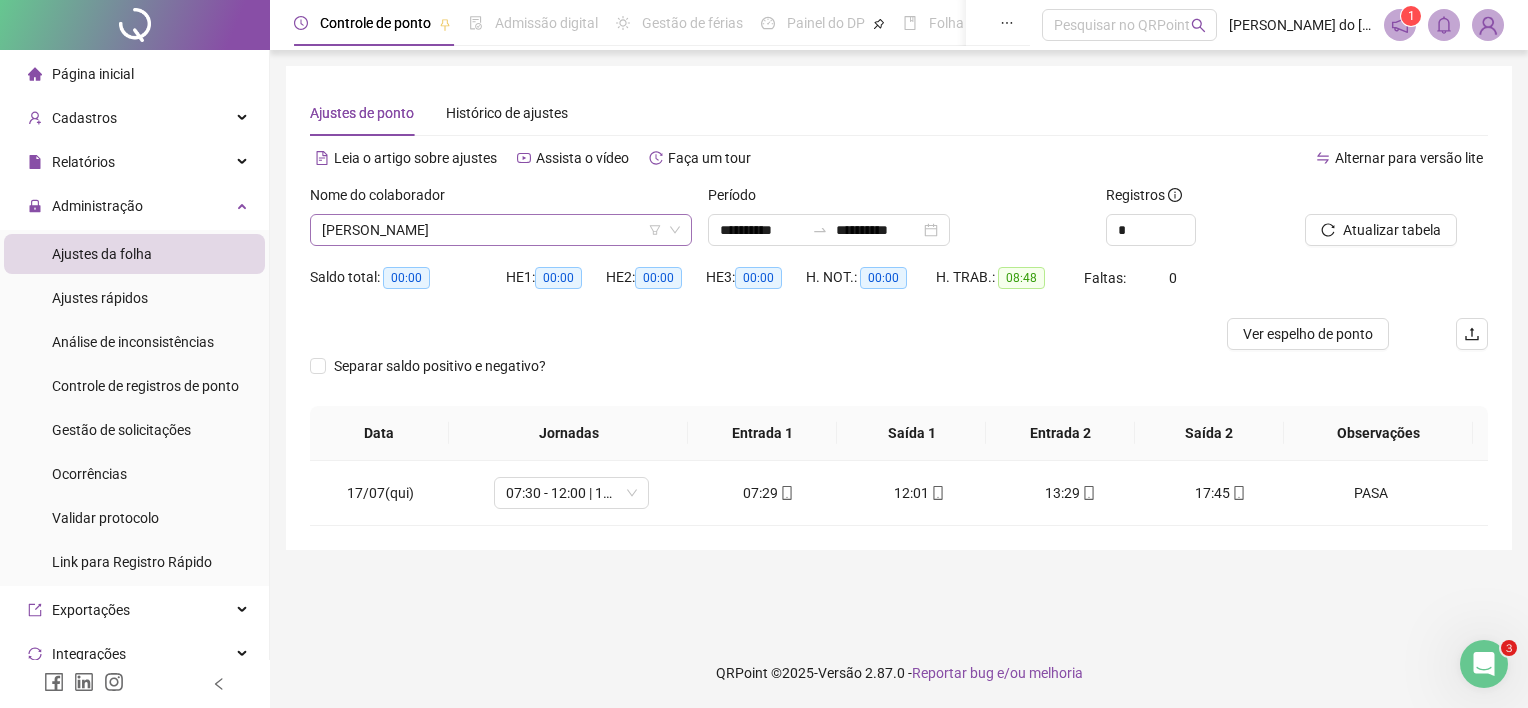 click on "[PERSON_NAME]" at bounding box center (501, 230) 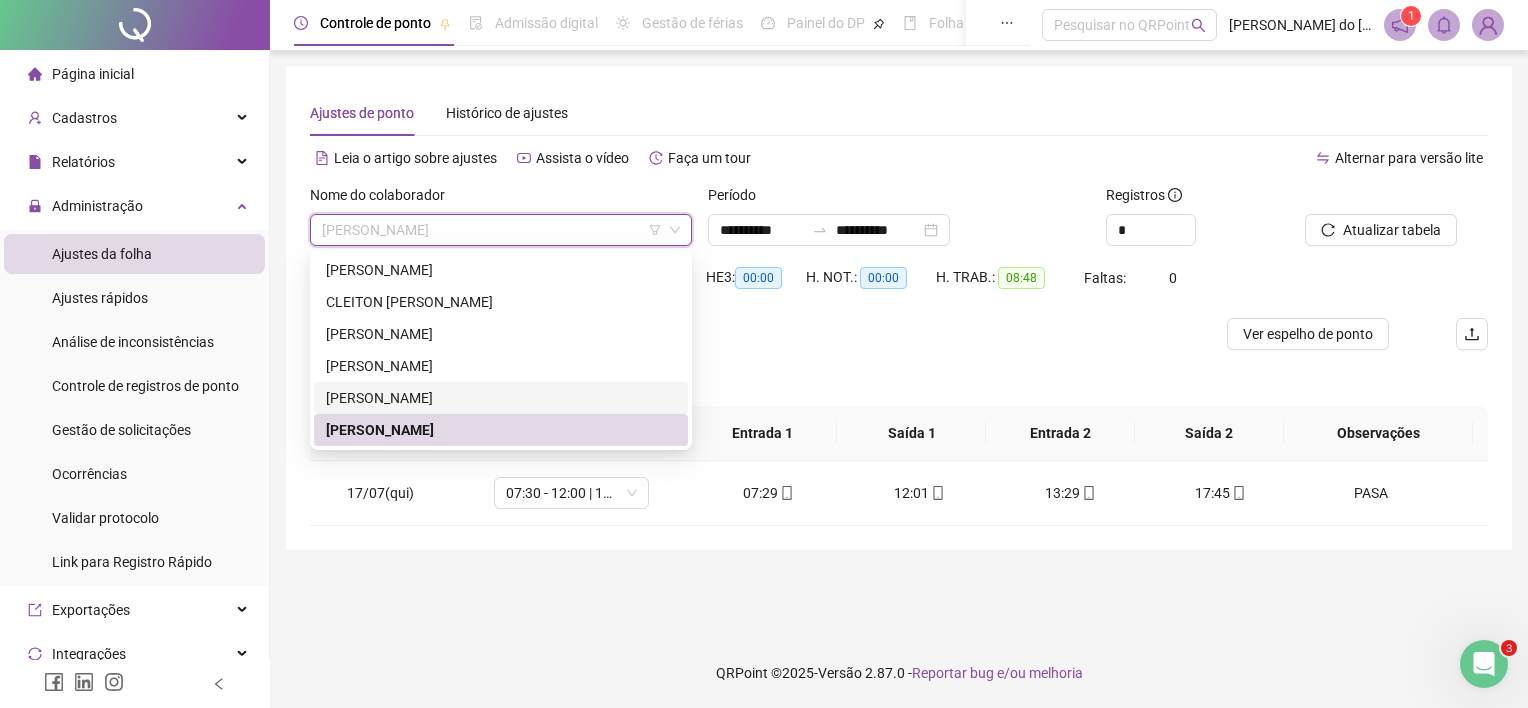 click on "[PERSON_NAME]" at bounding box center [501, 398] 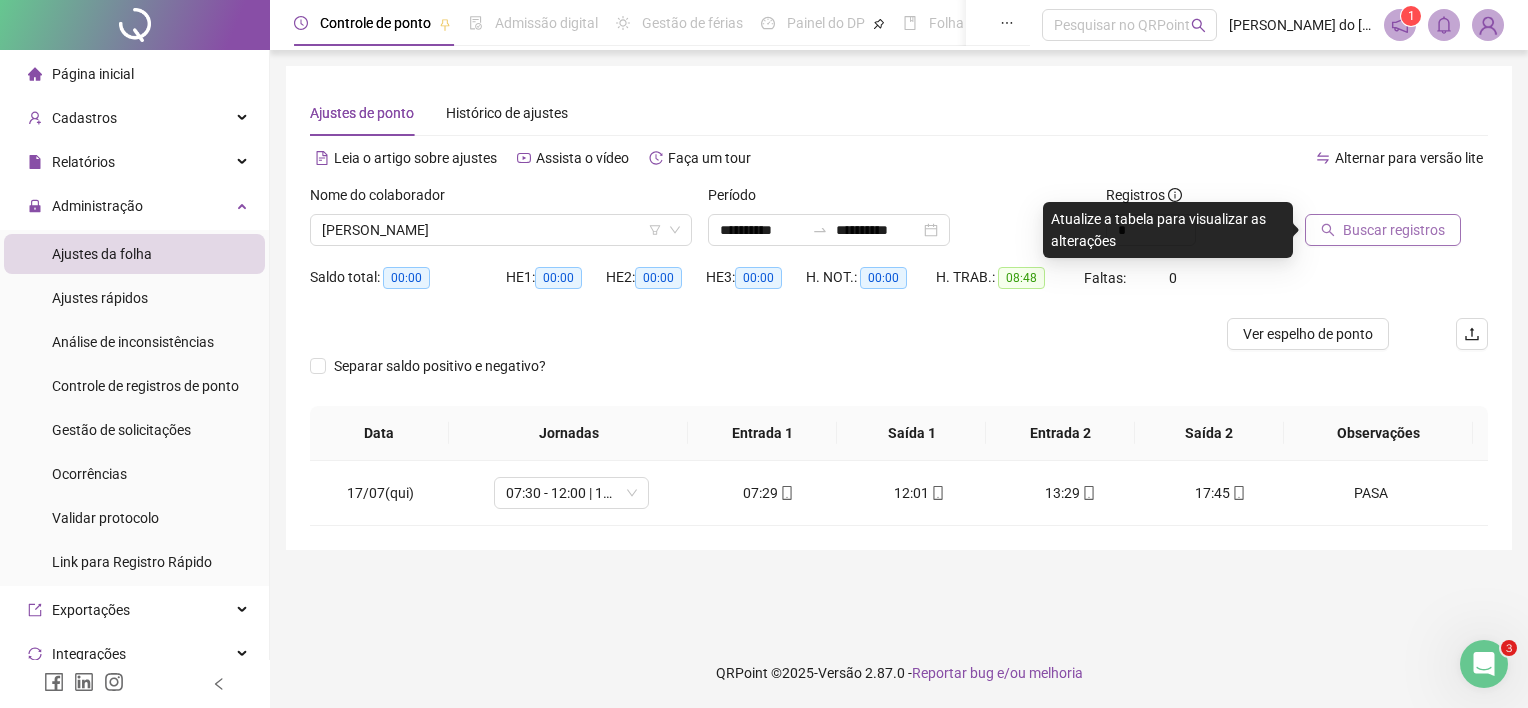 click on "Buscar registros" at bounding box center [1394, 230] 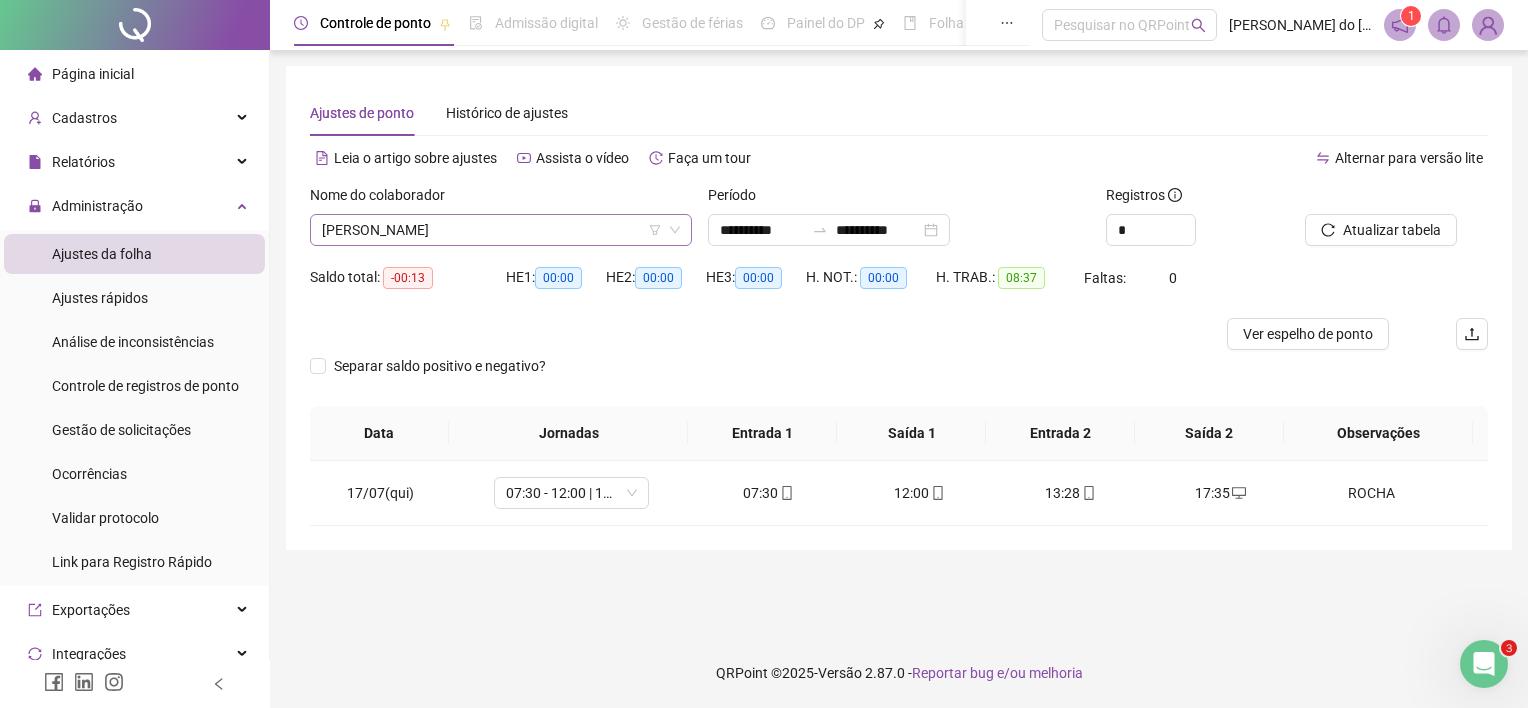 click on "[PERSON_NAME]" at bounding box center [501, 230] 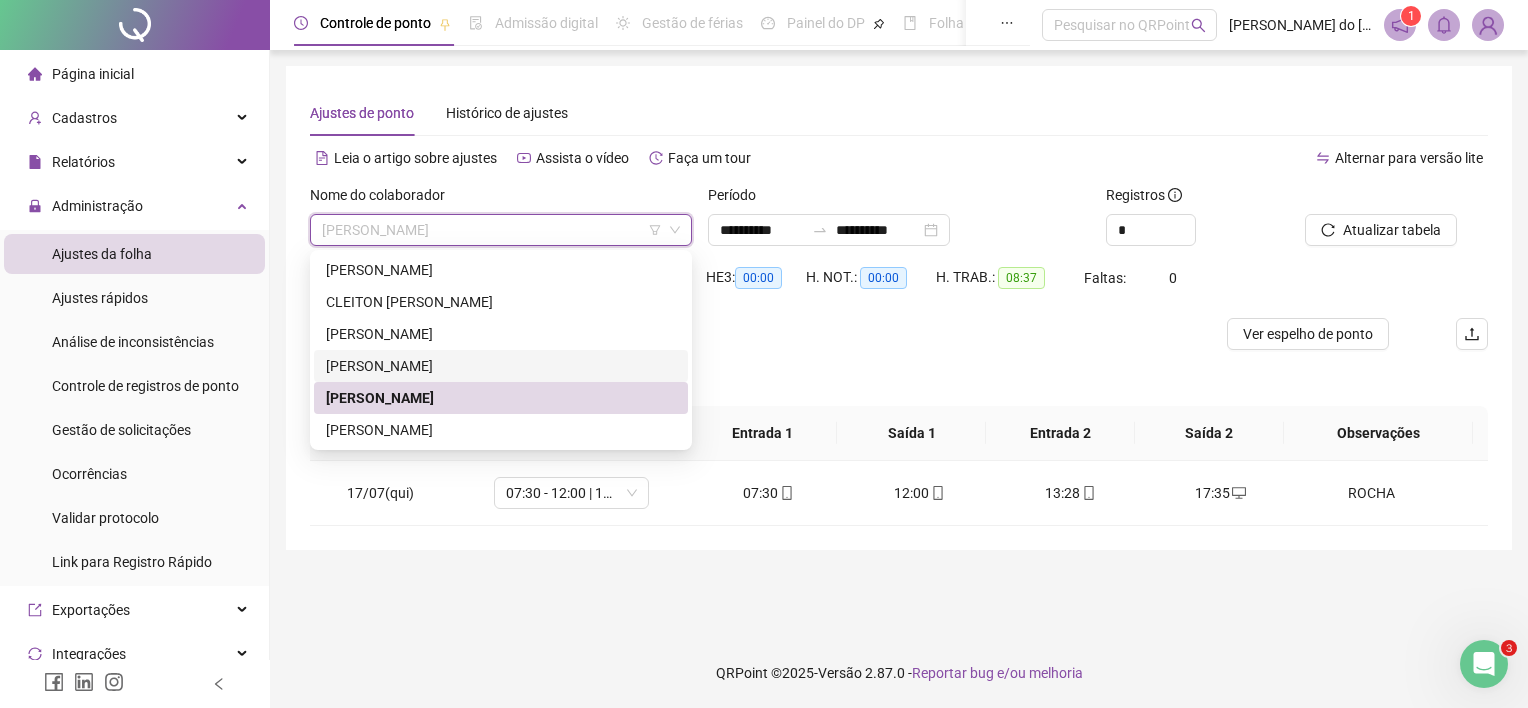 click on "[PERSON_NAME]" at bounding box center [501, 366] 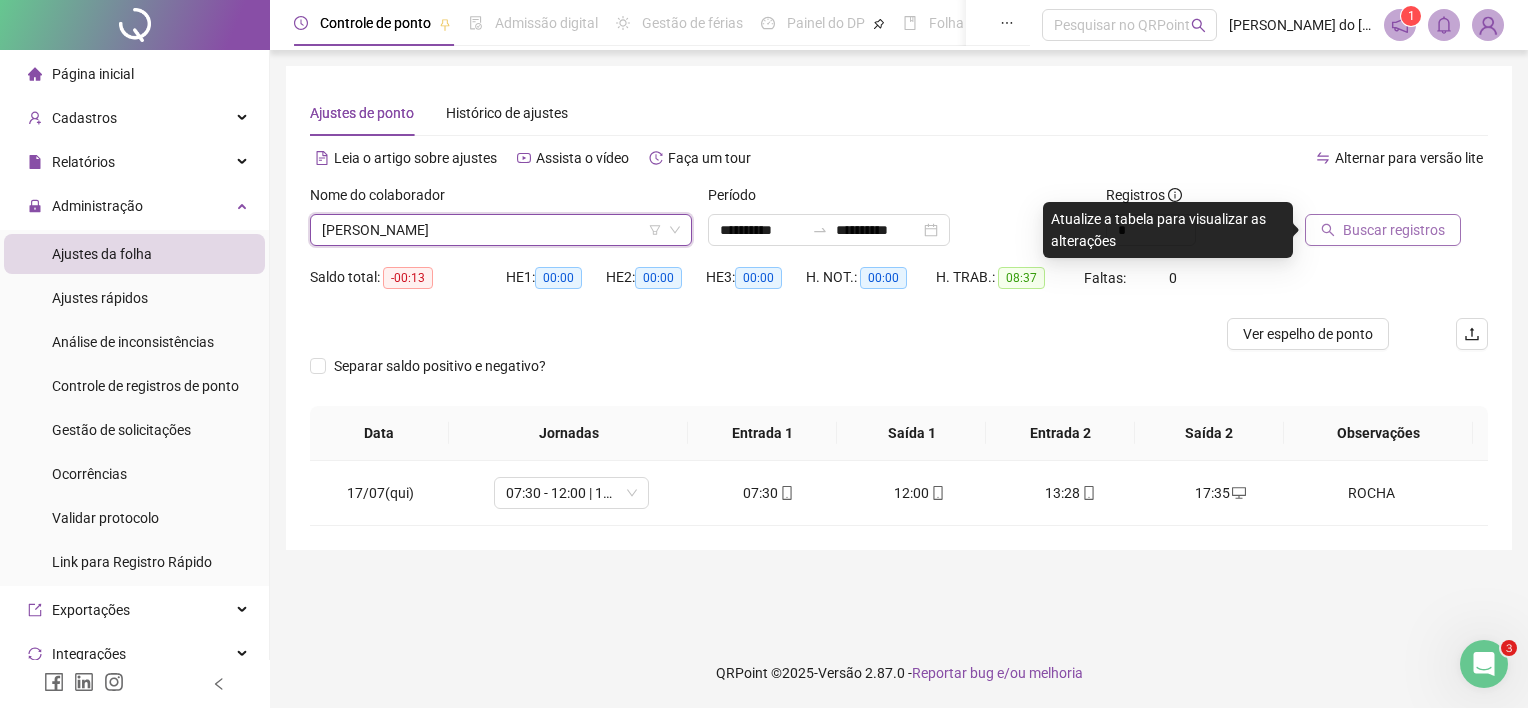 click on "Buscar registros" at bounding box center [1394, 230] 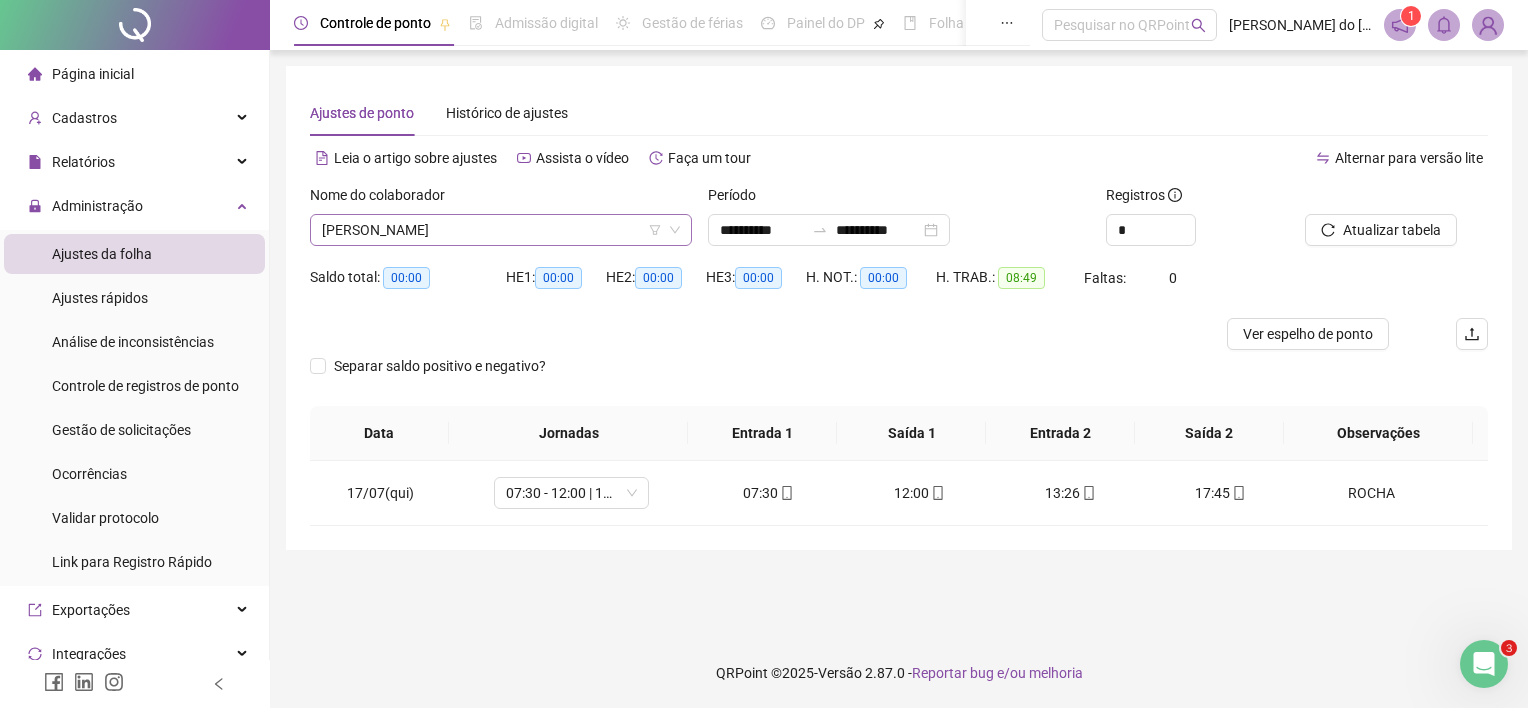 click on "[PERSON_NAME]" at bounding box center [501, 230] 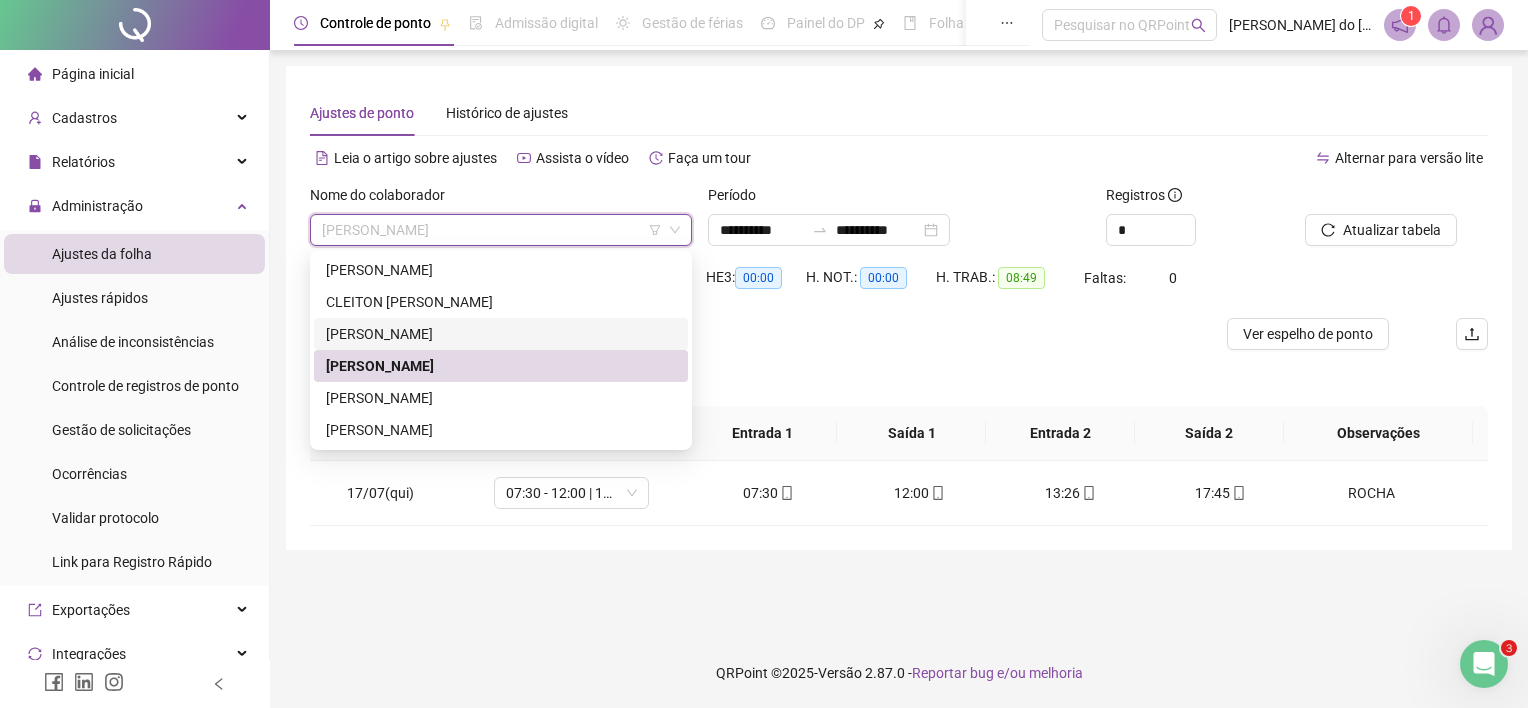 click on "[PERSON_NAME]" at bounding box center (501, 334) 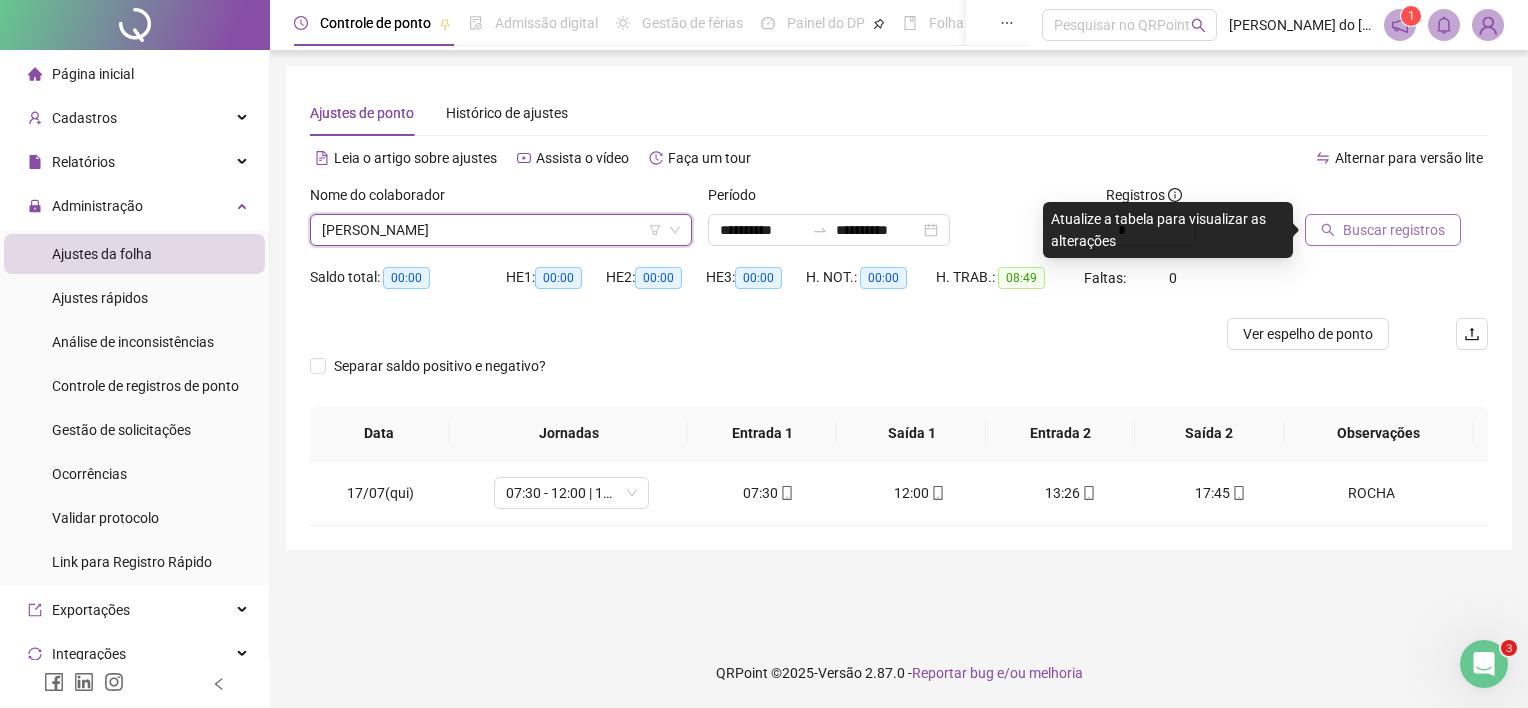 click on "Buscar registros" at bounding box center [1394, 230] 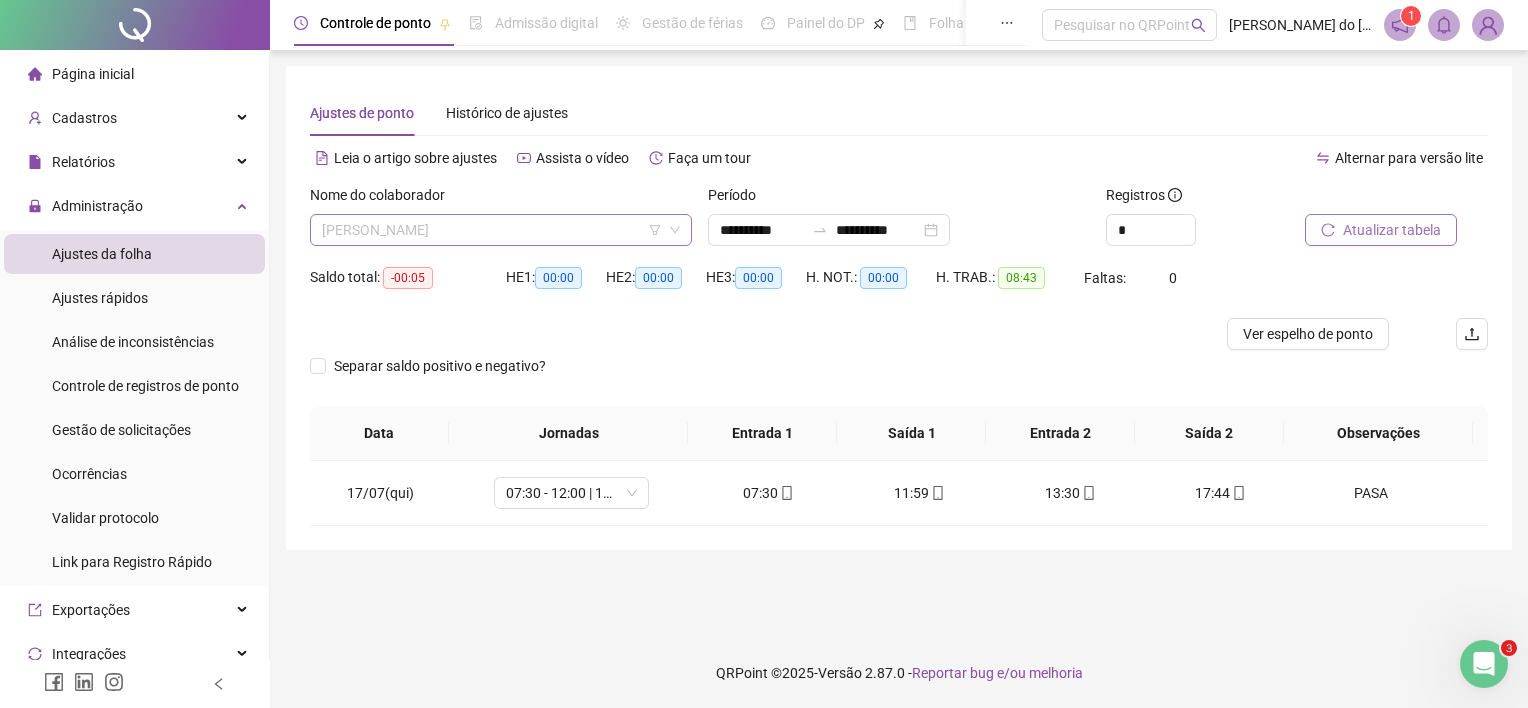 click on "[PERSON_NAME]" at bounding box center [501, 230] 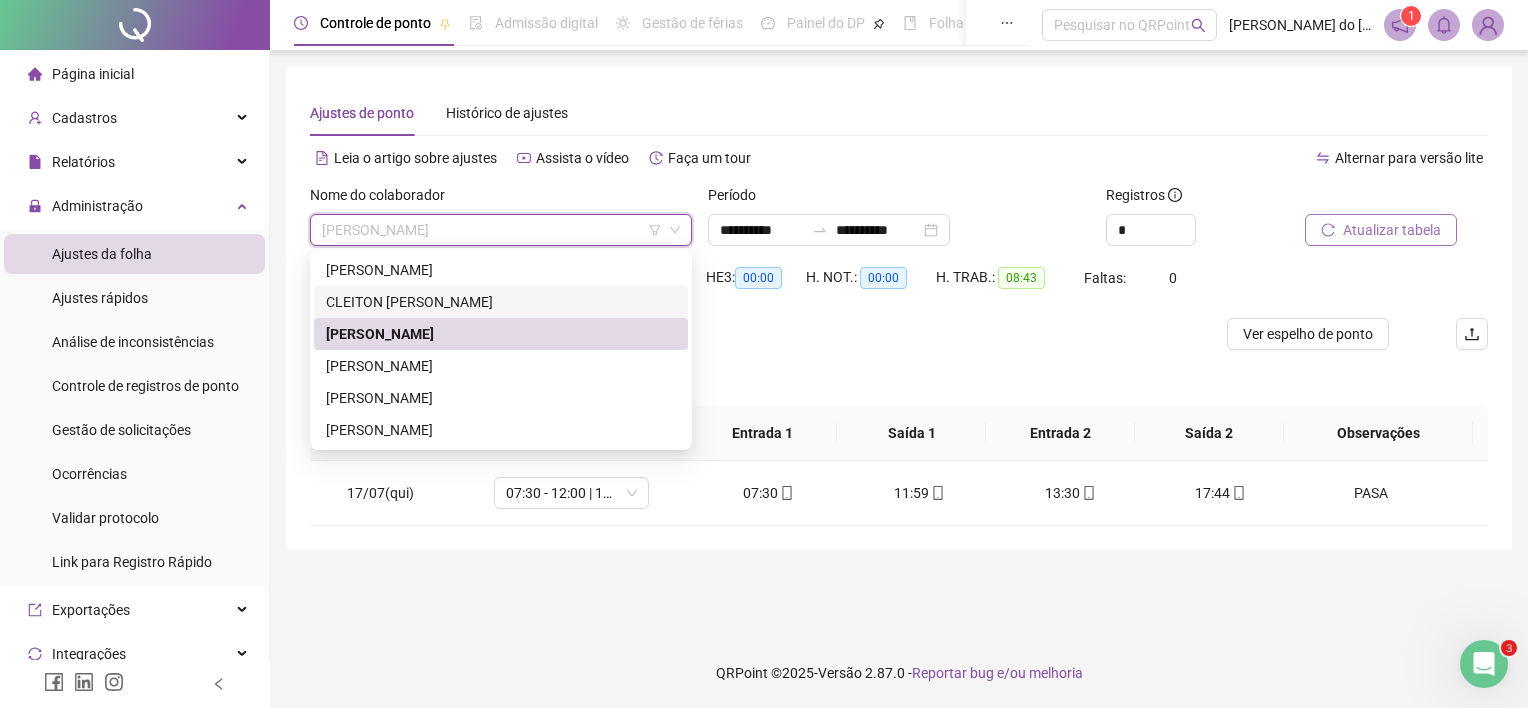 click on "CLEITON  [PERSON_NAME]" at bounding box center (501, 302) 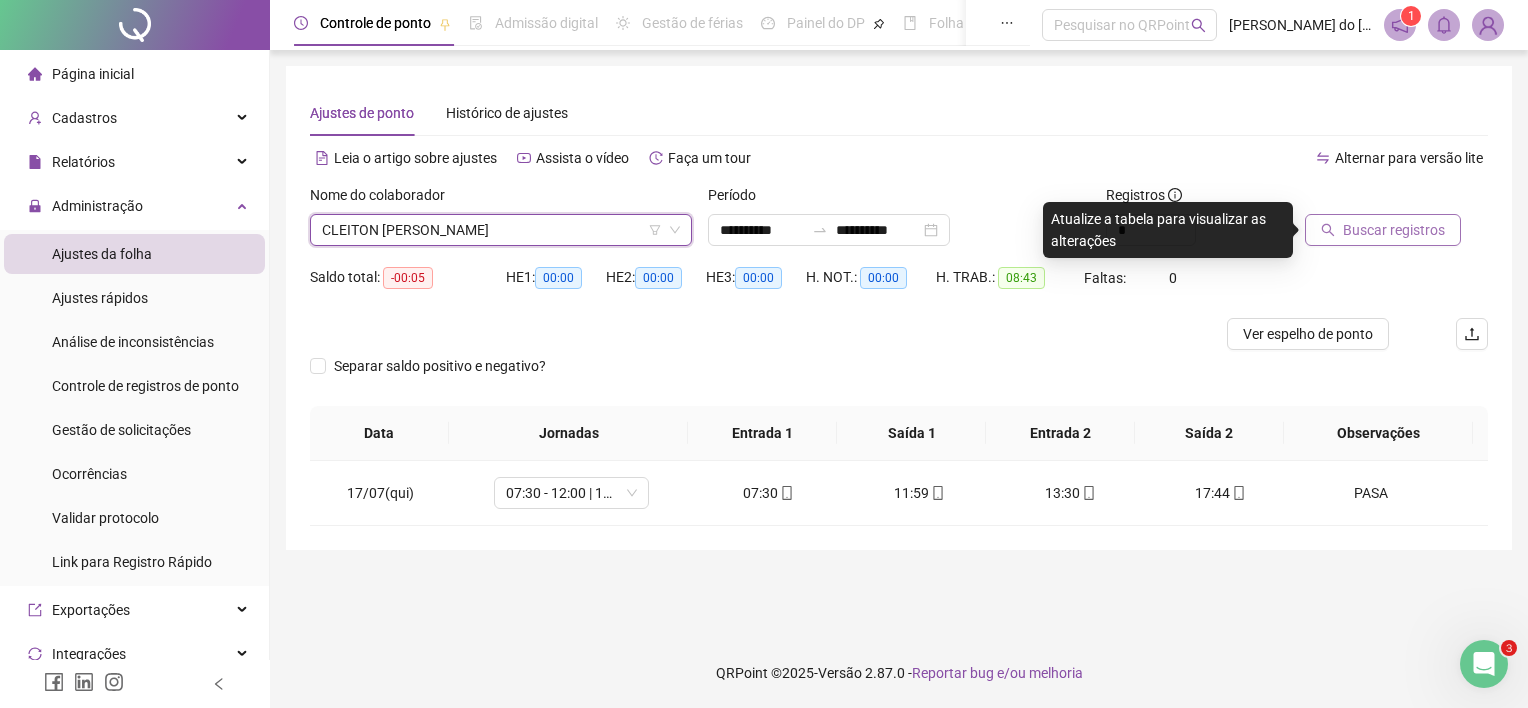 click on "Buscar registros" at bounding box center [1396, 223] 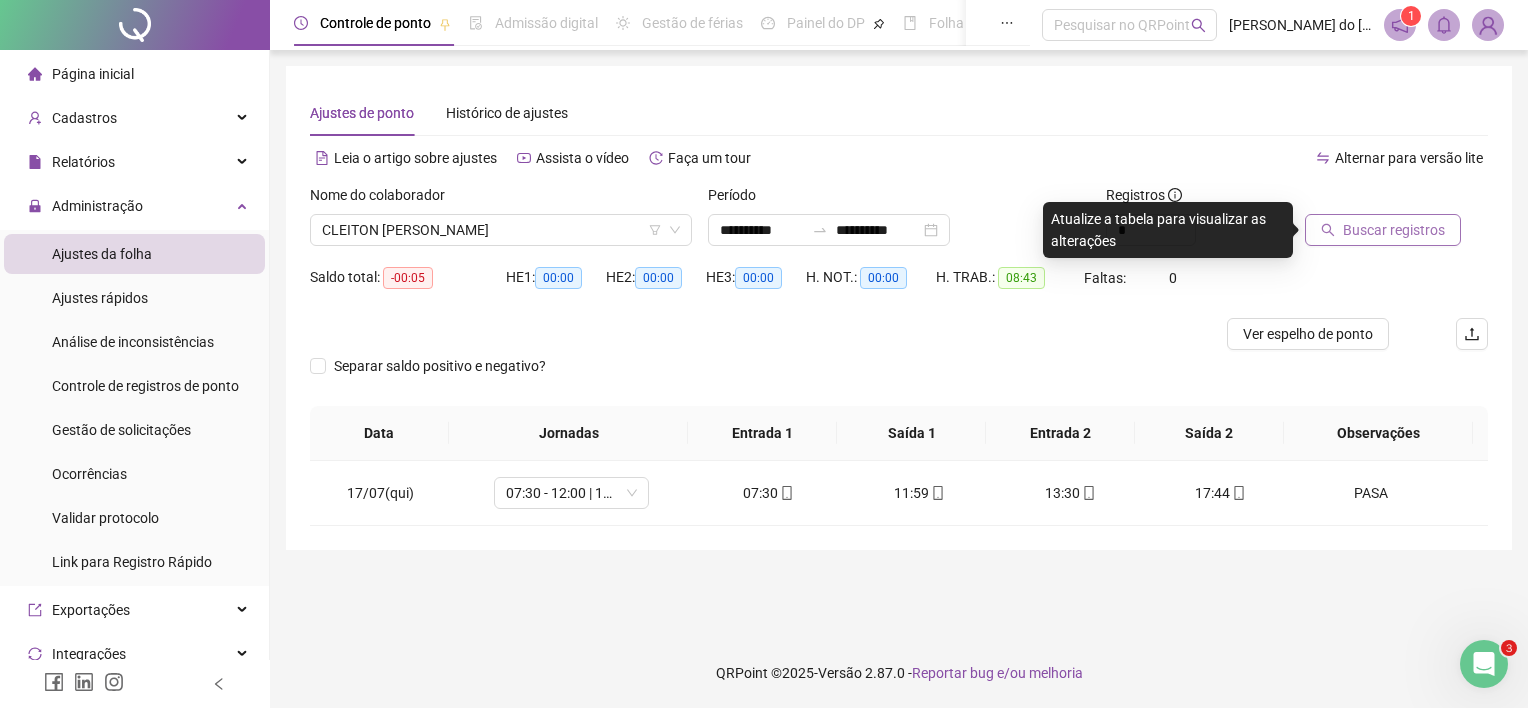 click on "Buscar registros" at bounding box center (1383, 230) 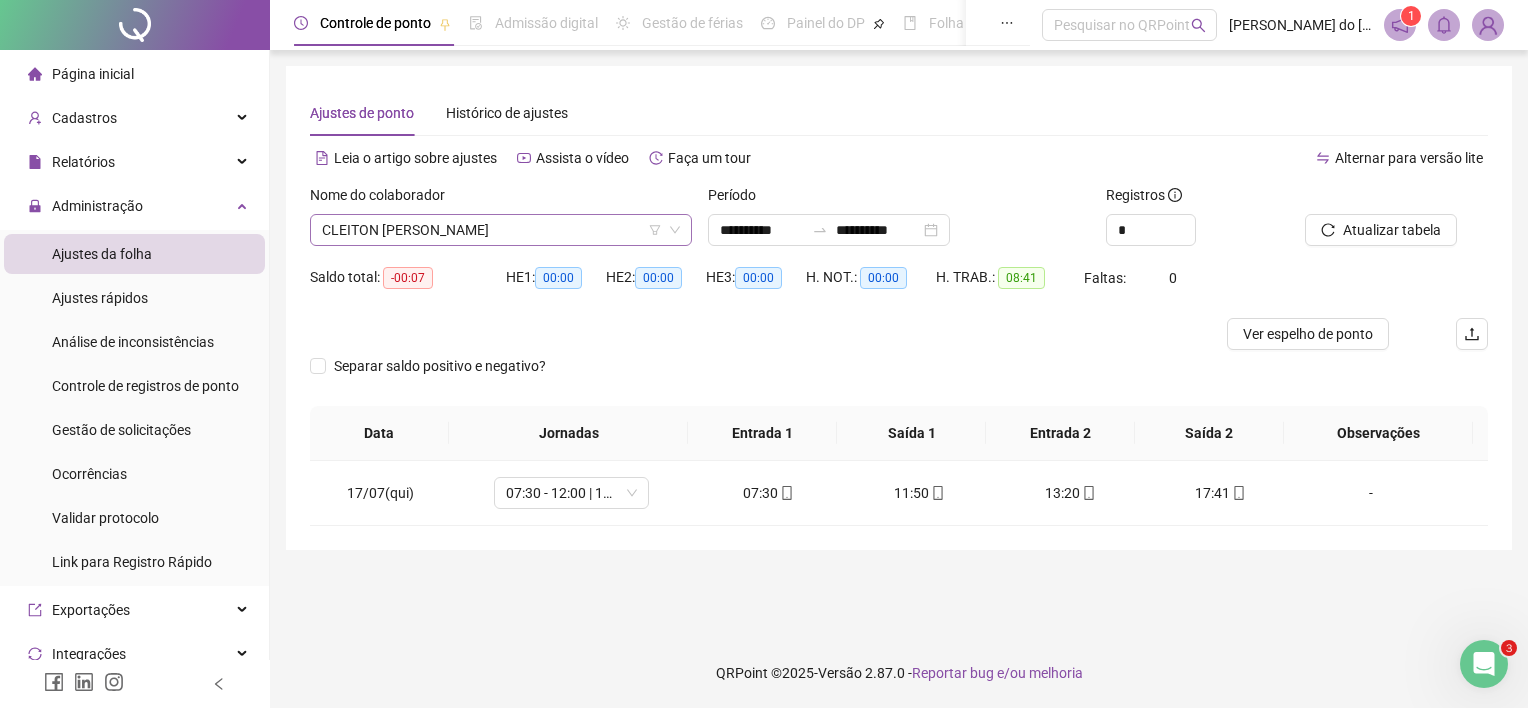 click on "CLEITON  [PERSON_NAME]" at bounding box center [501, 230] 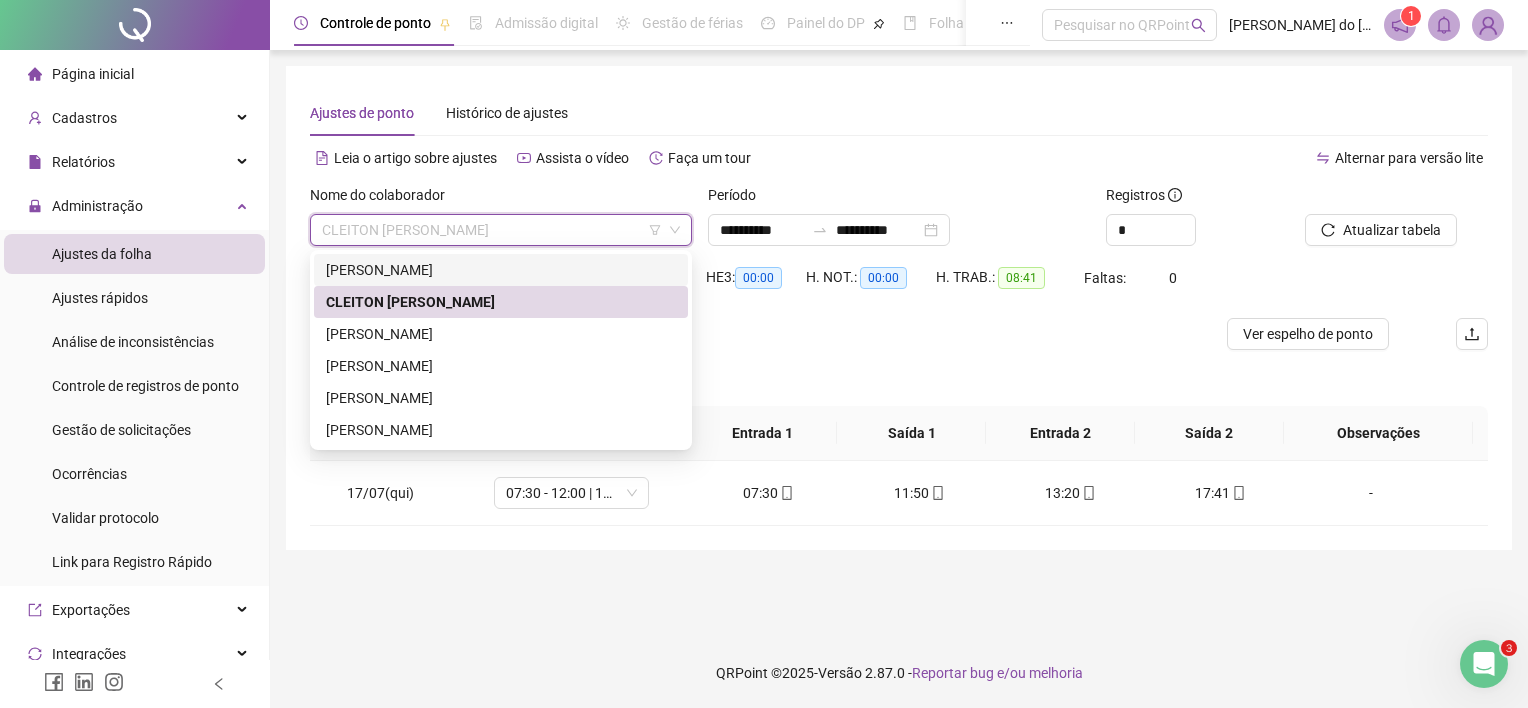 click on "[PERSON_NAME]" at bounding box center [501, 270] 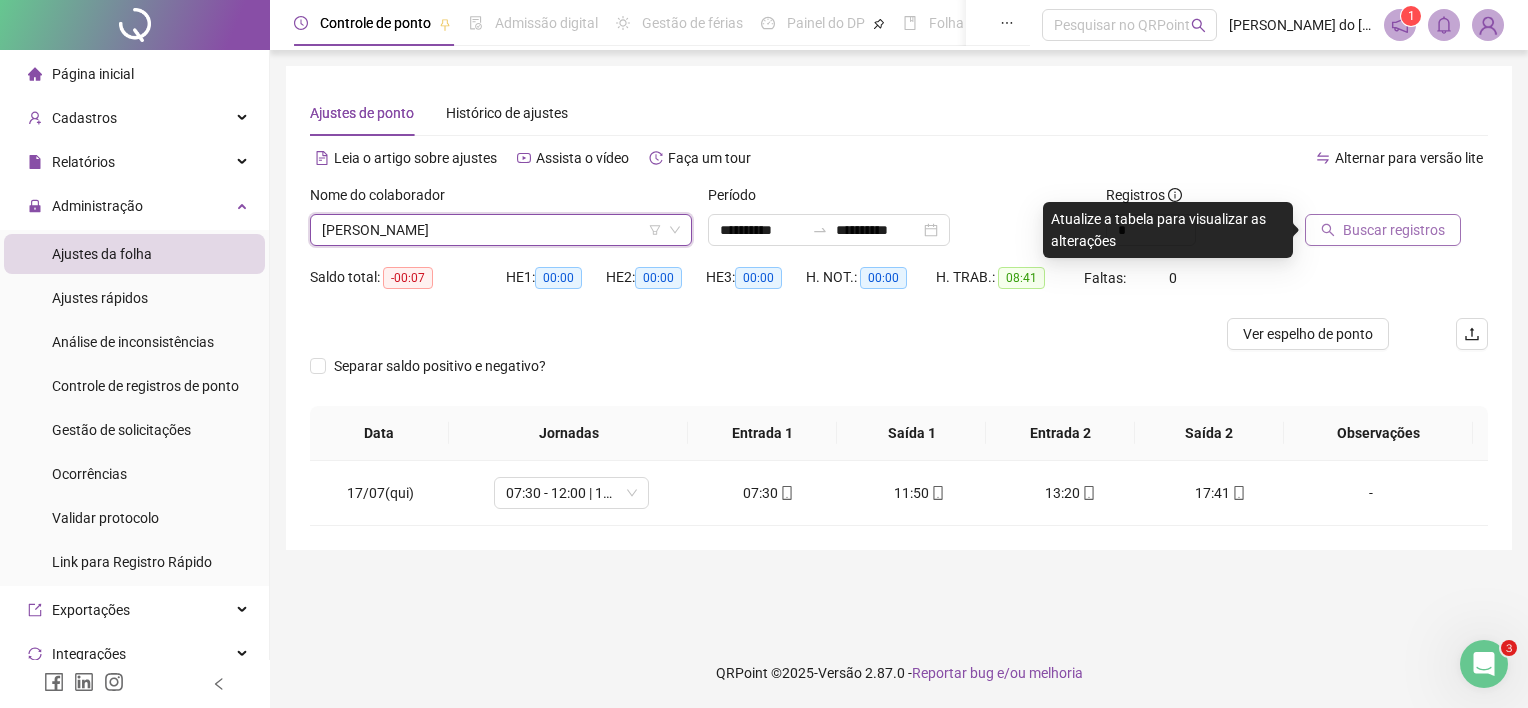 click on "Buscar registros" at bounding box center [1394, 230] 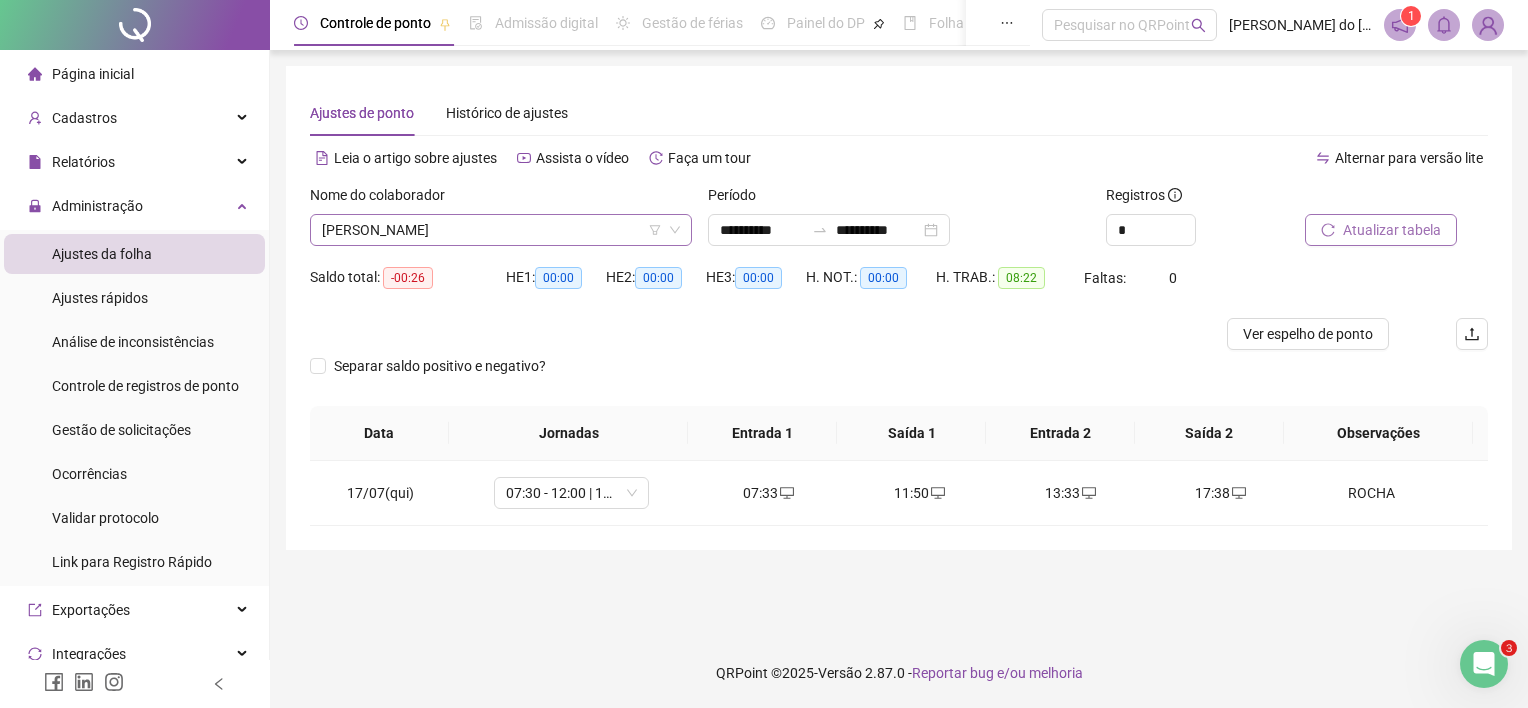 click on "[PERSON_NAME]" at bounding box center (501, 230) 